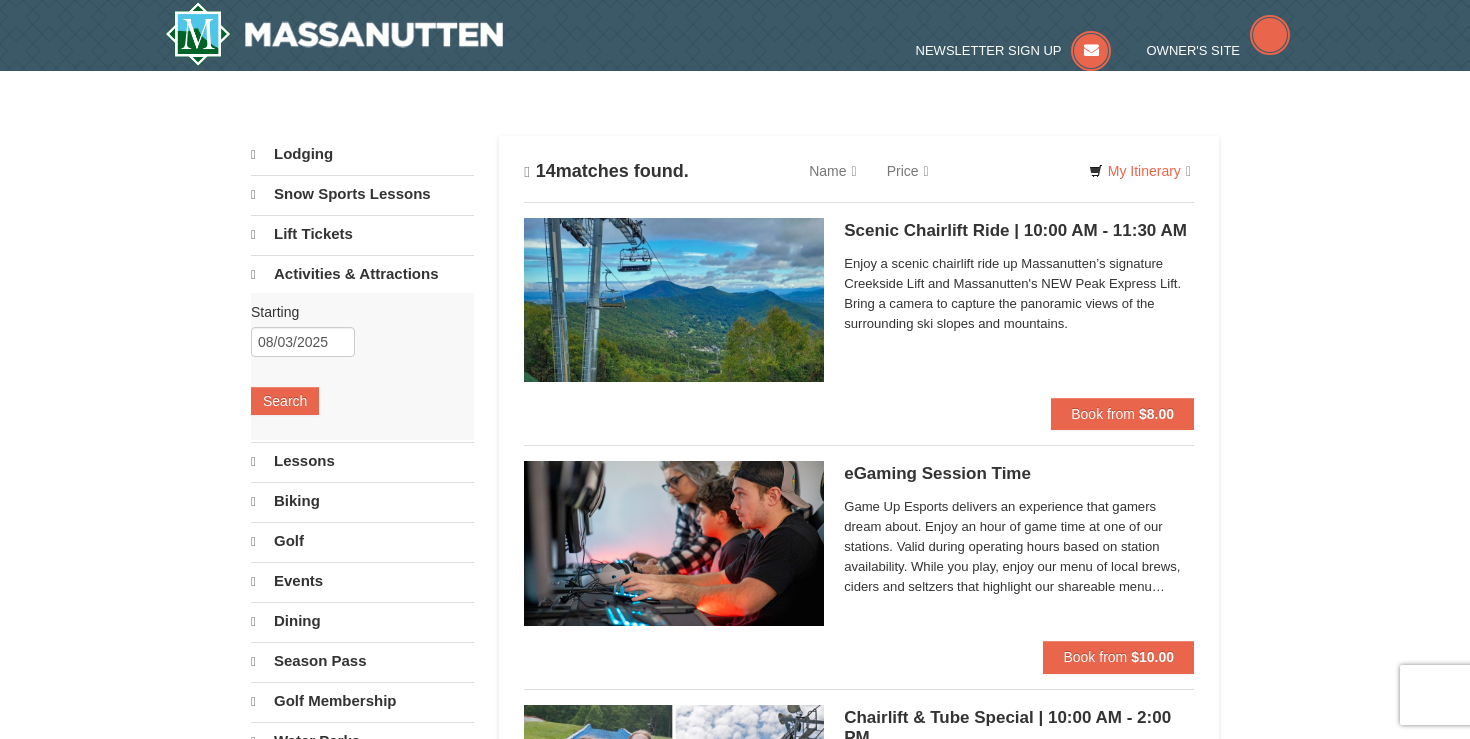 scroll, scrollTop: 0, scrollLeft: 0, axis: both 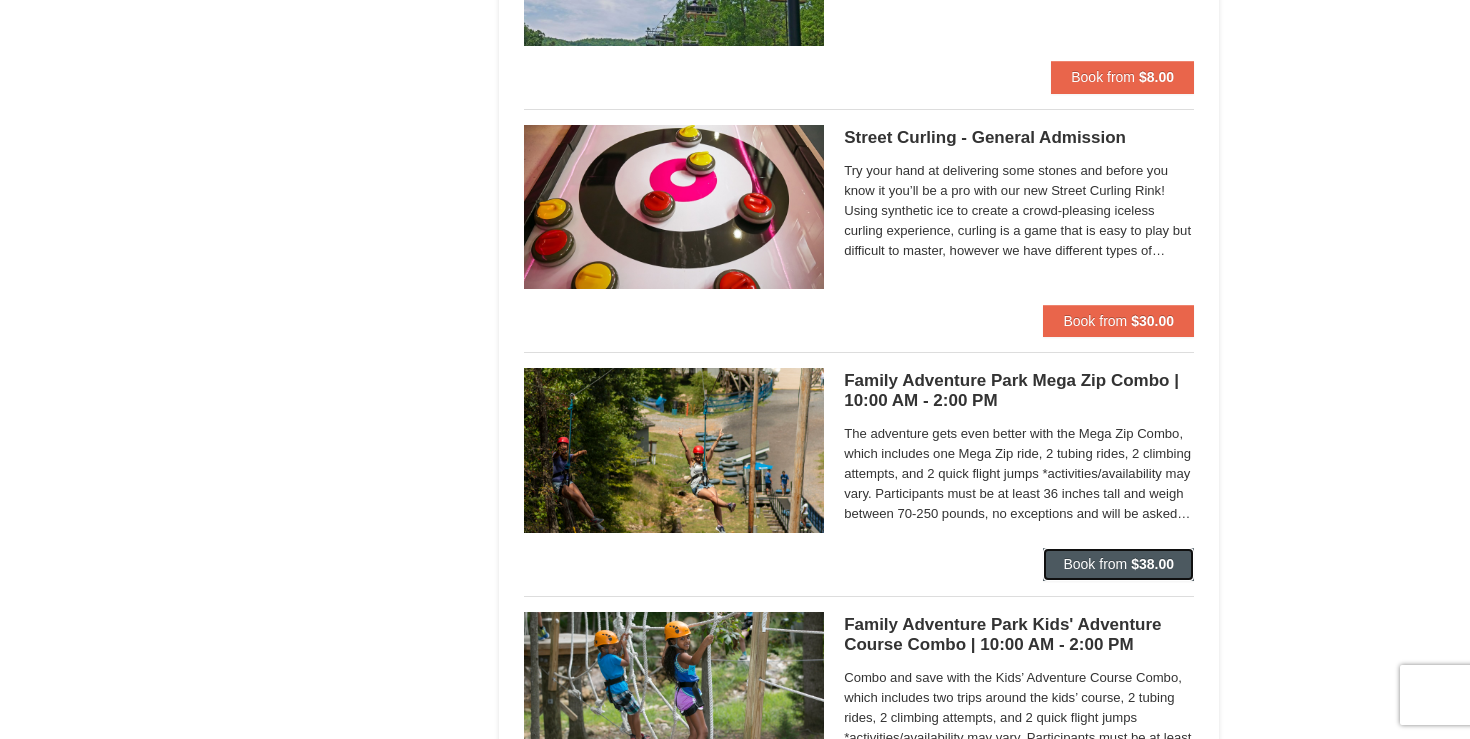 click on "Book from" at bounding box center [1095, 564] 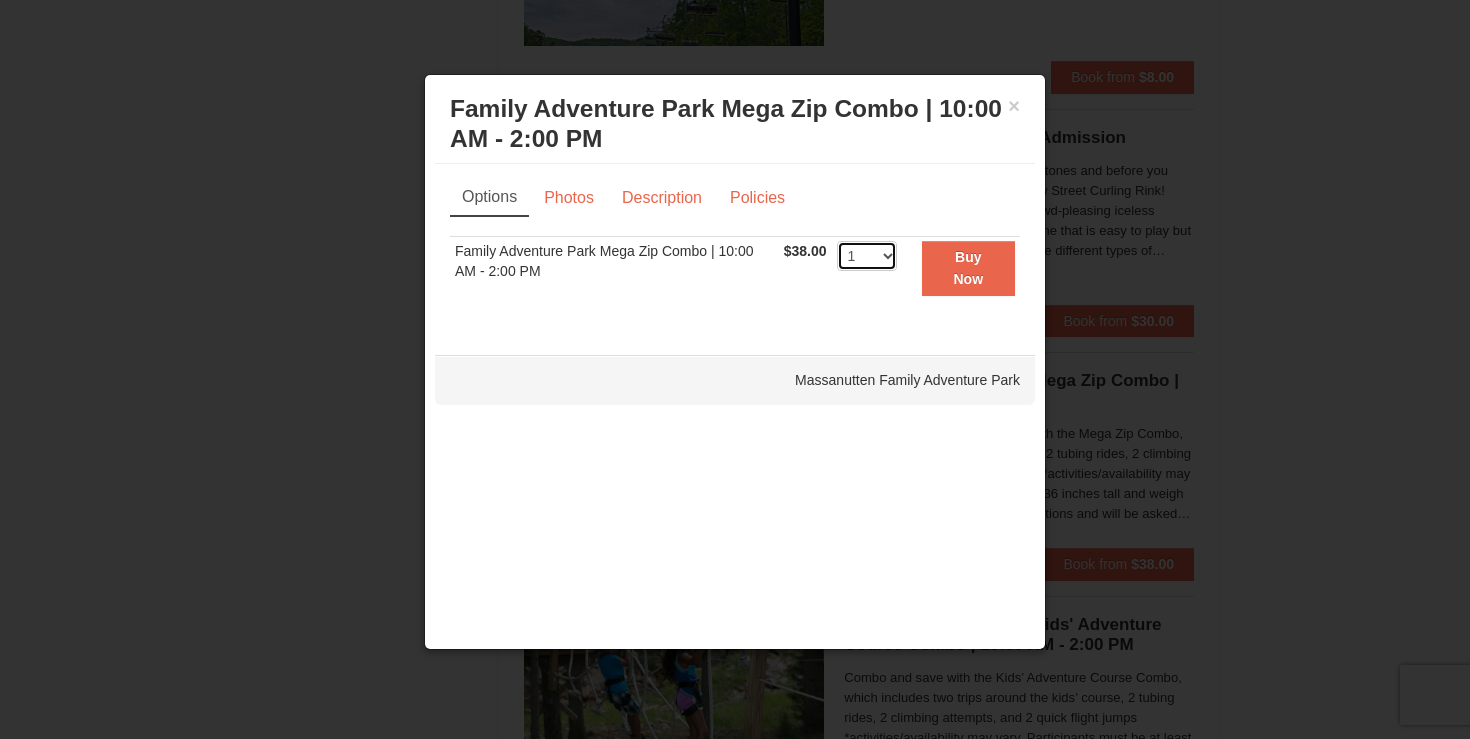 click on "1 2 3 4 5 6 7 8 9 10 11 12 13 14 15 16 17 18 19 20 21 22 23 24 25 26 27 28 29 30 31 32 33 34 35 36 37 38 39 40 41 42 43 44 45 46 47 48 49 50" at bounding box center [867, 256] 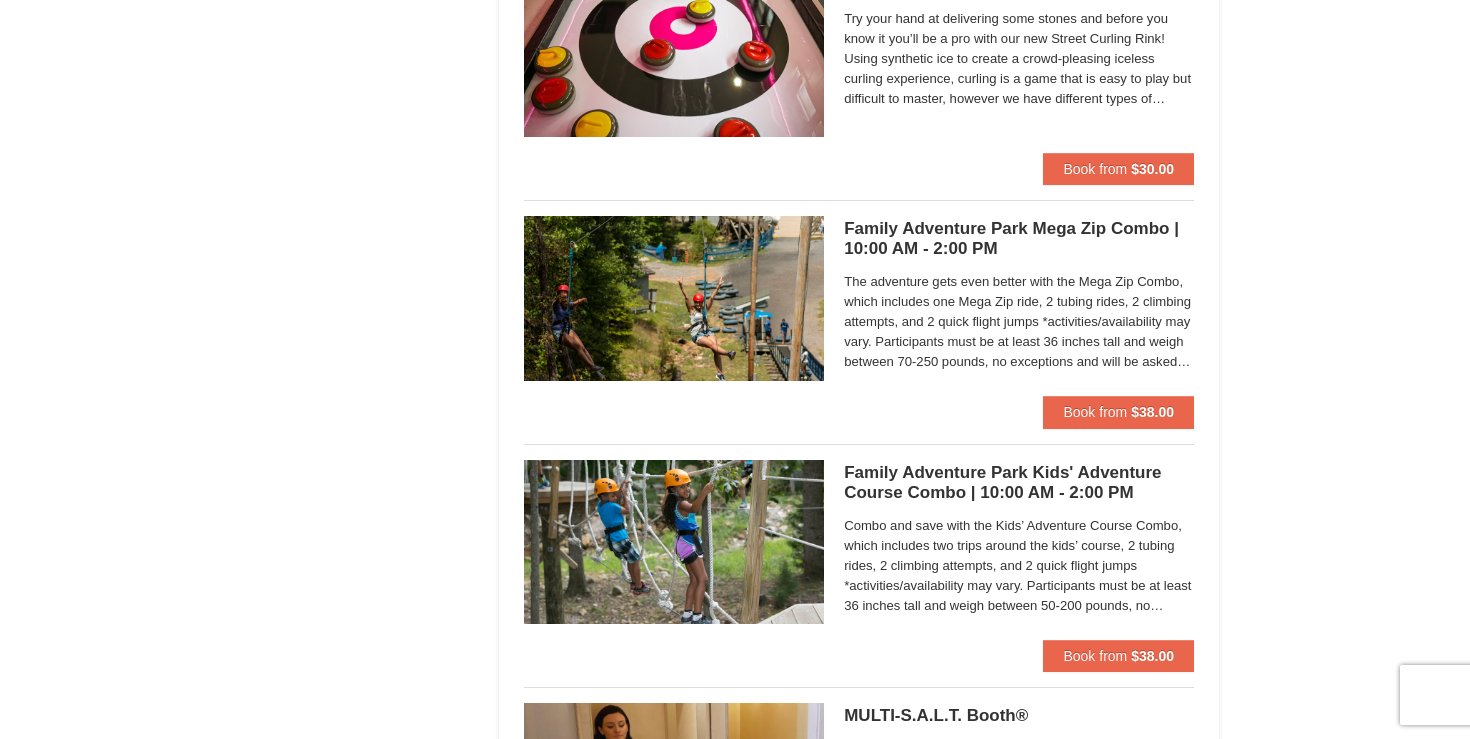scroll, scrollTop: 1943, scrollLeft: 0, axis: vertical 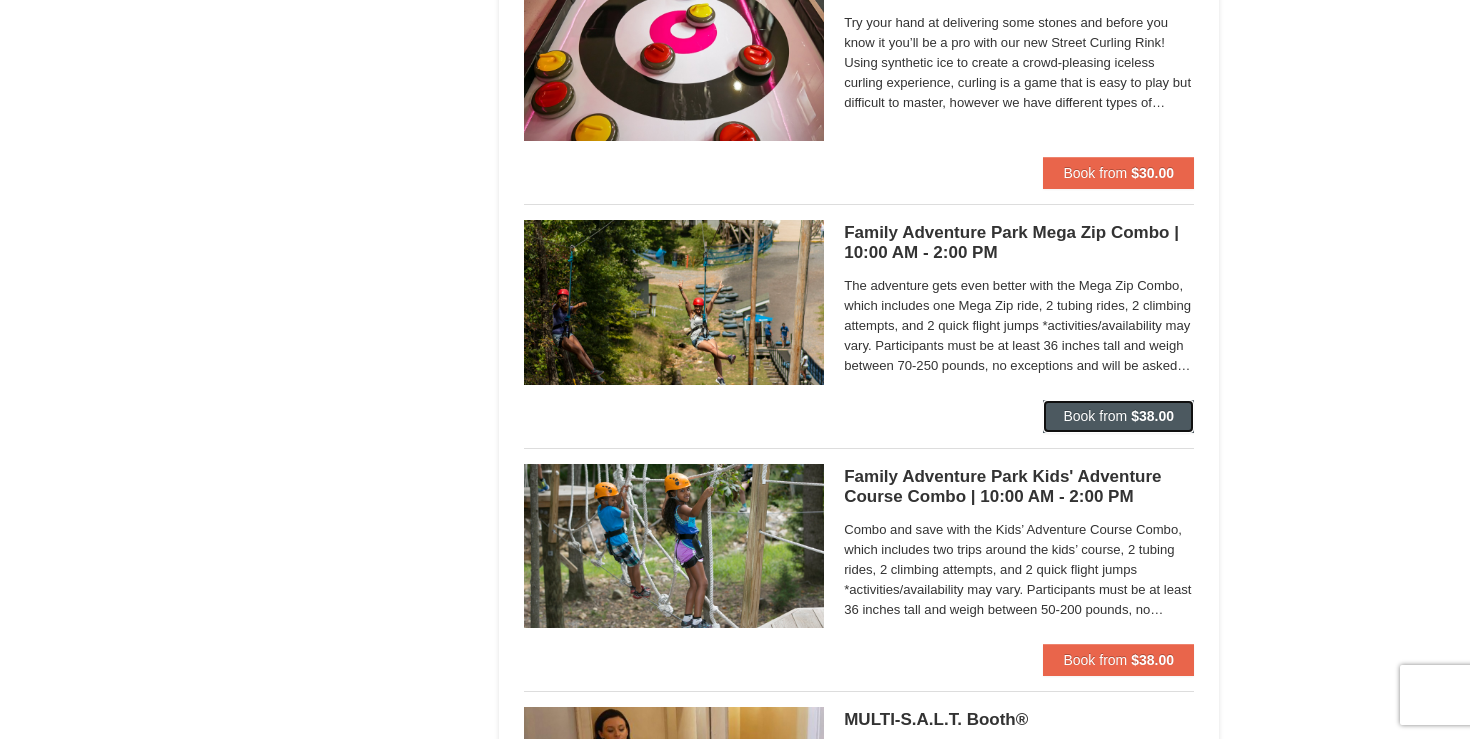 click on "Book from" at bounding box center [1095, 416] 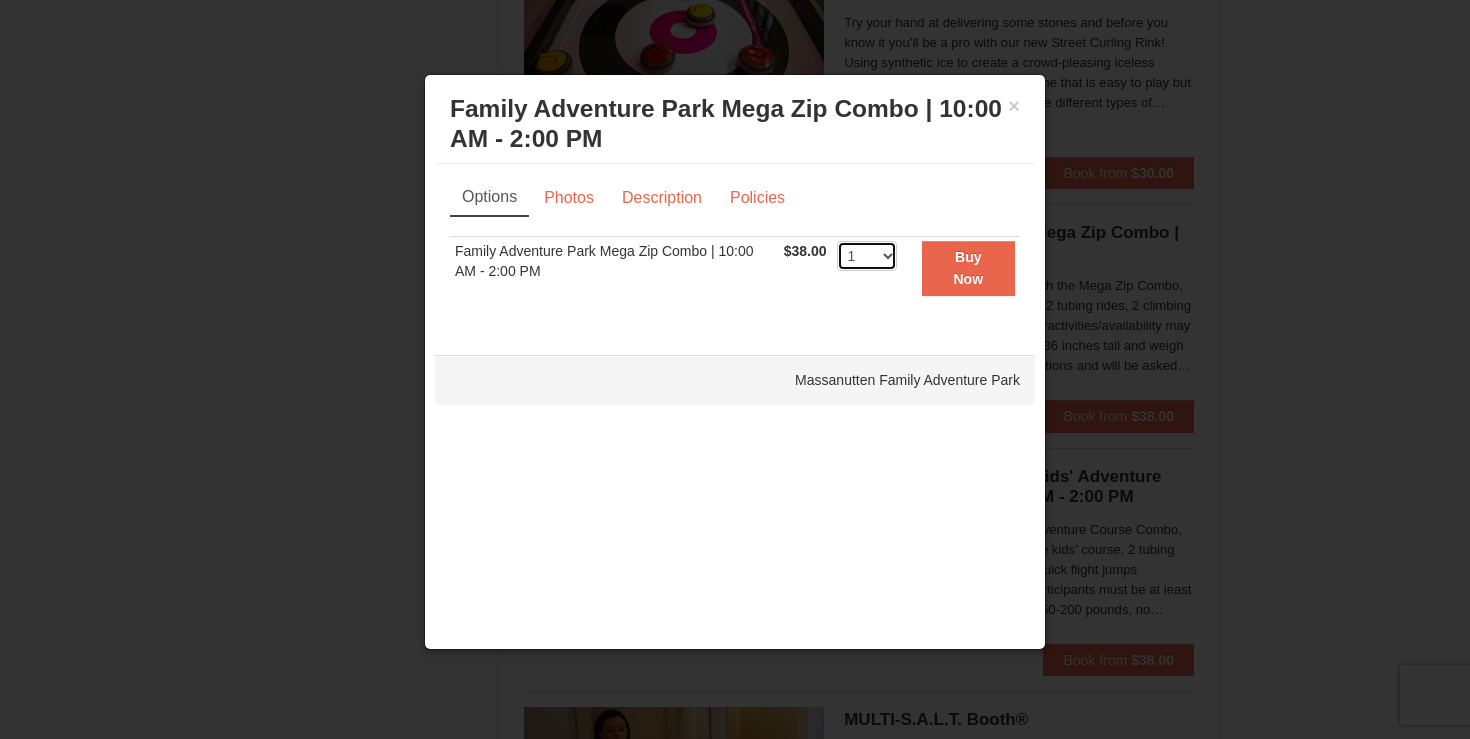 click on "1 2 3 4 5 6 7 8 9 10 11 12 13 14 15 16 17 18 19 20 21 22 23 24 25 26 27 28 29 30 31 32 33 34 35 36 37 38 39 40 41 42 43 44 45 46 47 48 49 50" at bounding box center [867, 256] 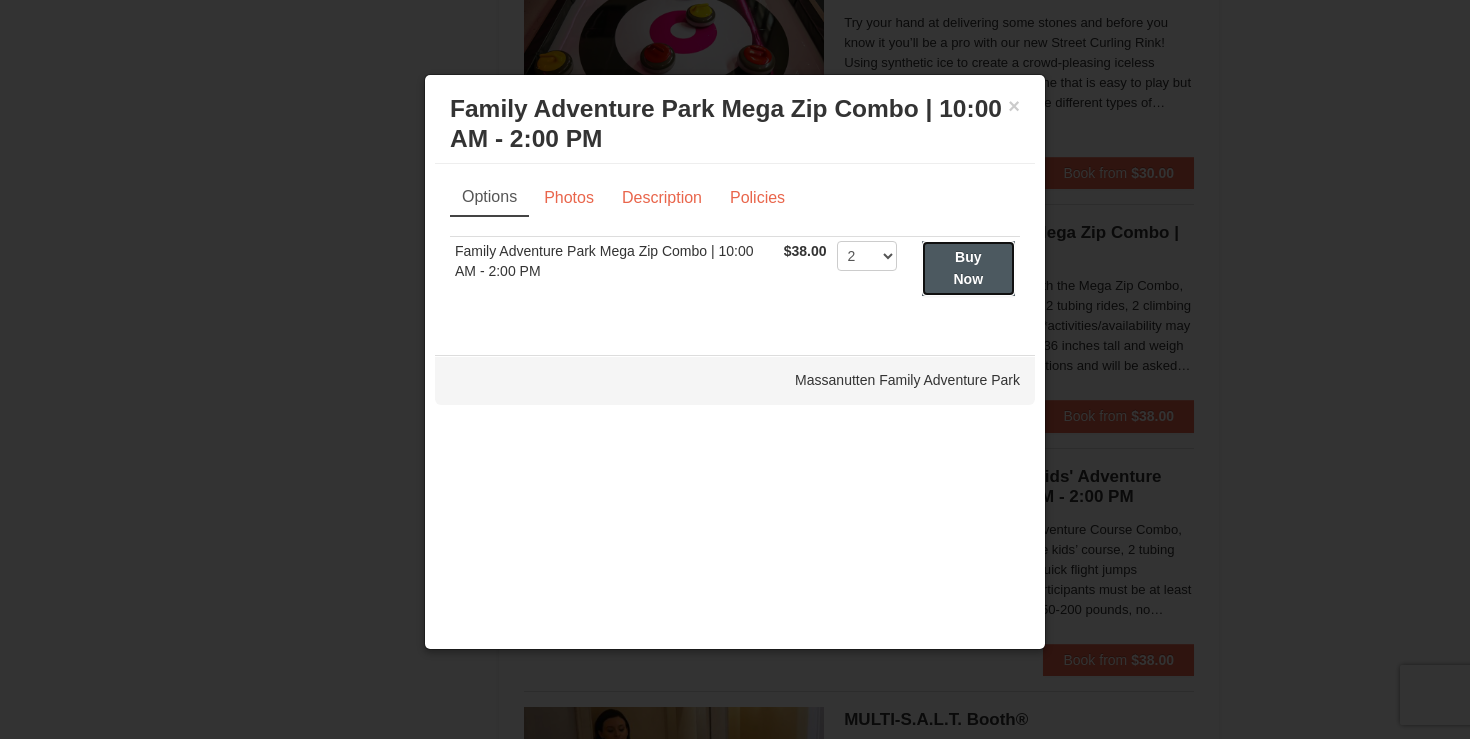 click on "Buy Now" at bounding box center (968, 268) 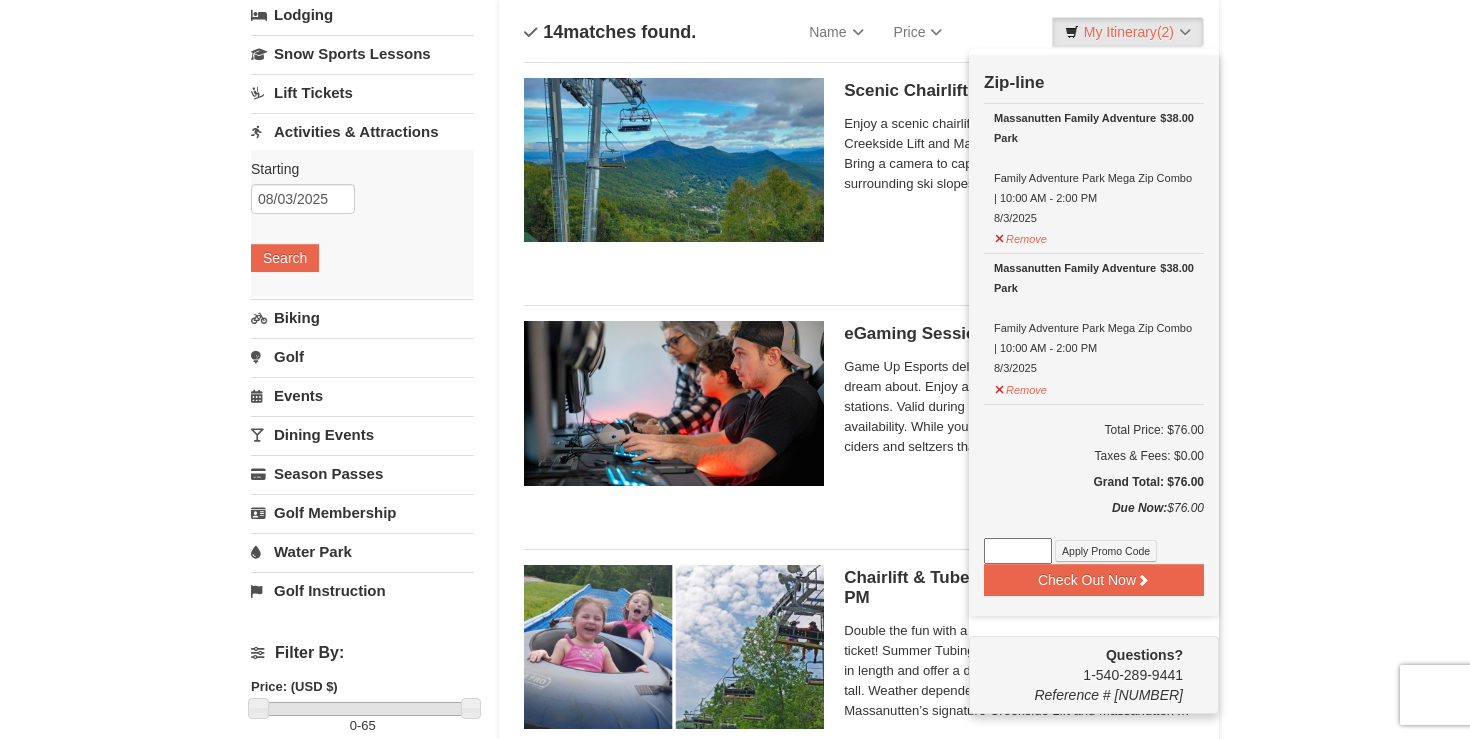 scroll, scrollTop: 140, scrollLeft: 0, axis: vertical 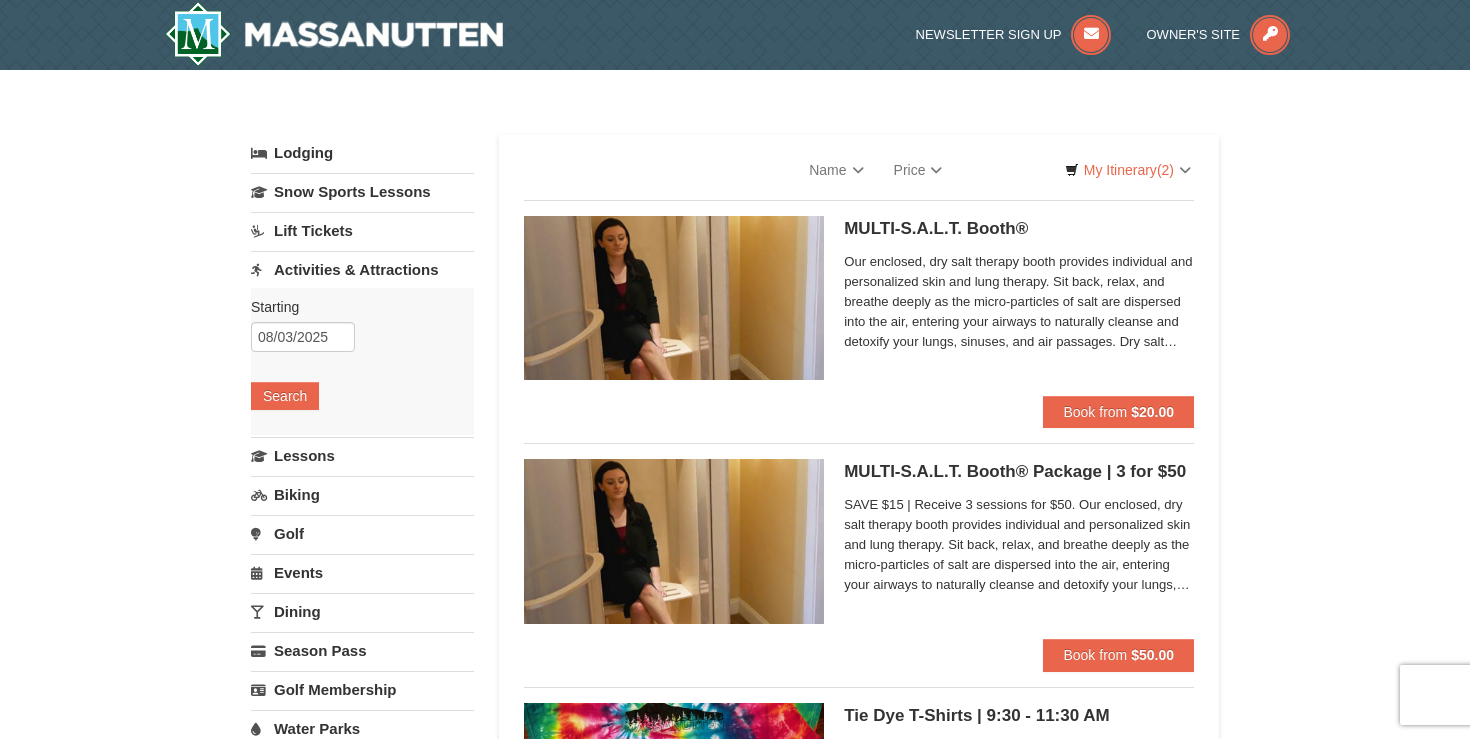 select on "8" 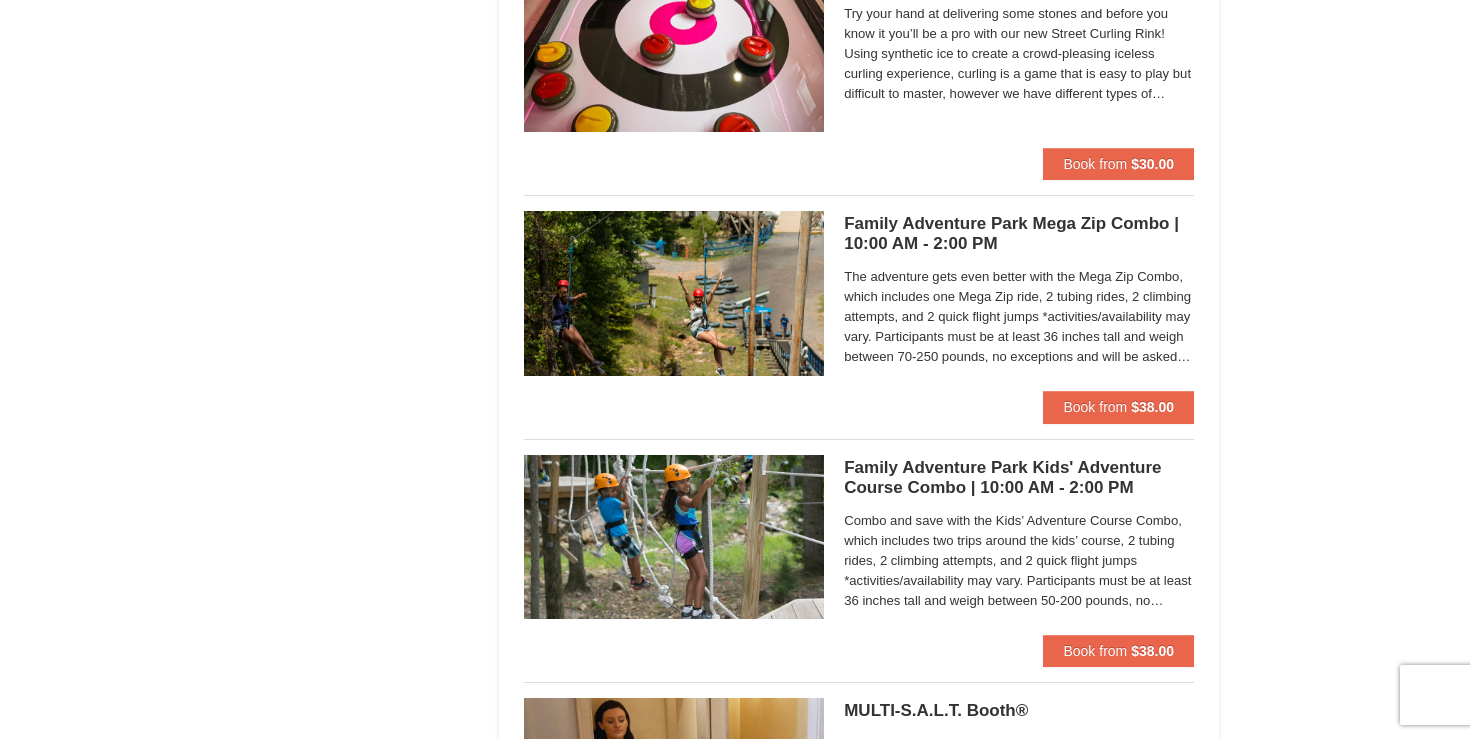 scroll, scrollTop: 1955, scrollLeft: 0, axis: vertical 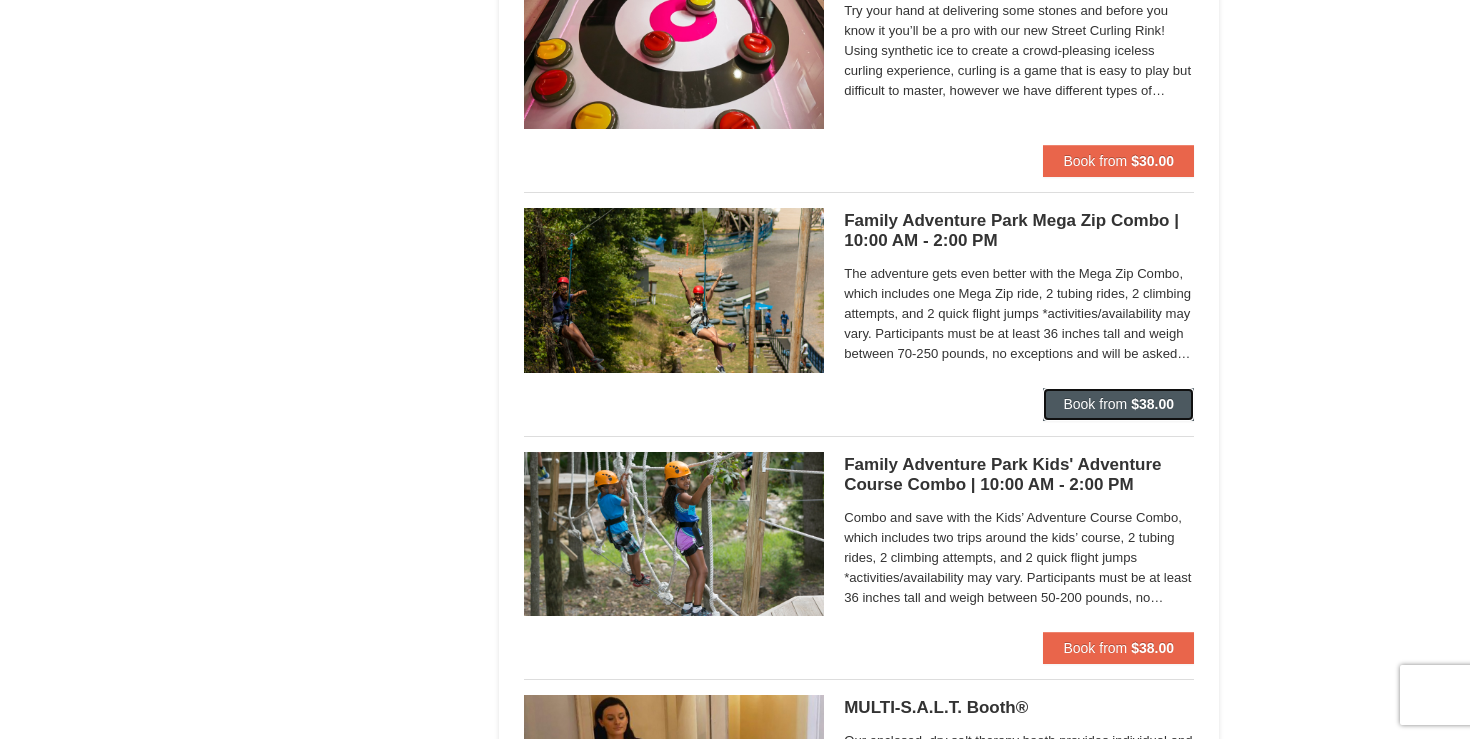 click on "Book from" at bounding box center [1095, 404] 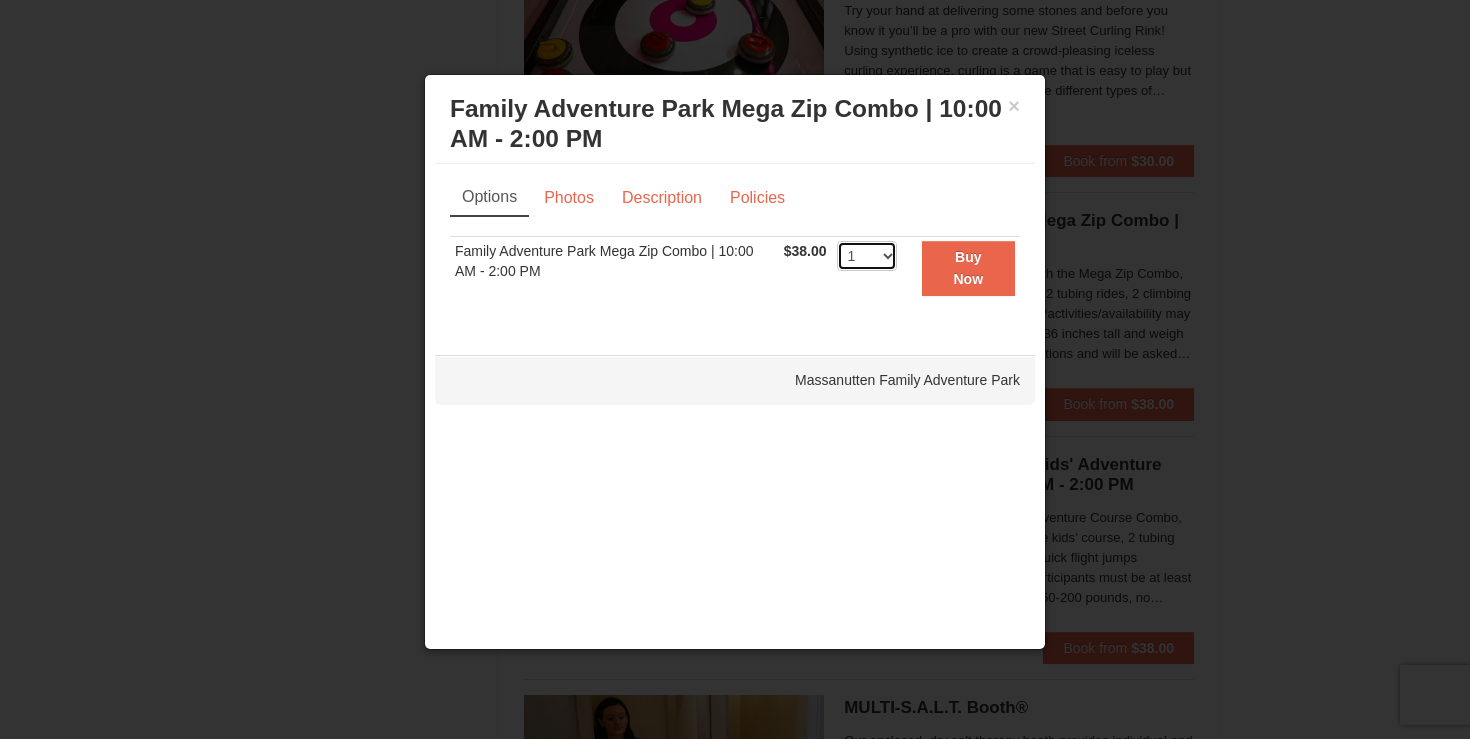 click on "1 2 3 4 5 6 7 8 9 10 11 12 13 14 15 16 17 18 19 20 21 22 23 24 25 26 27 28 29 30 31 32 33 34 35 36 37 38 39 40 41 42 43 44 45 46 47 48 49 50" at bounding box center (867, 256) 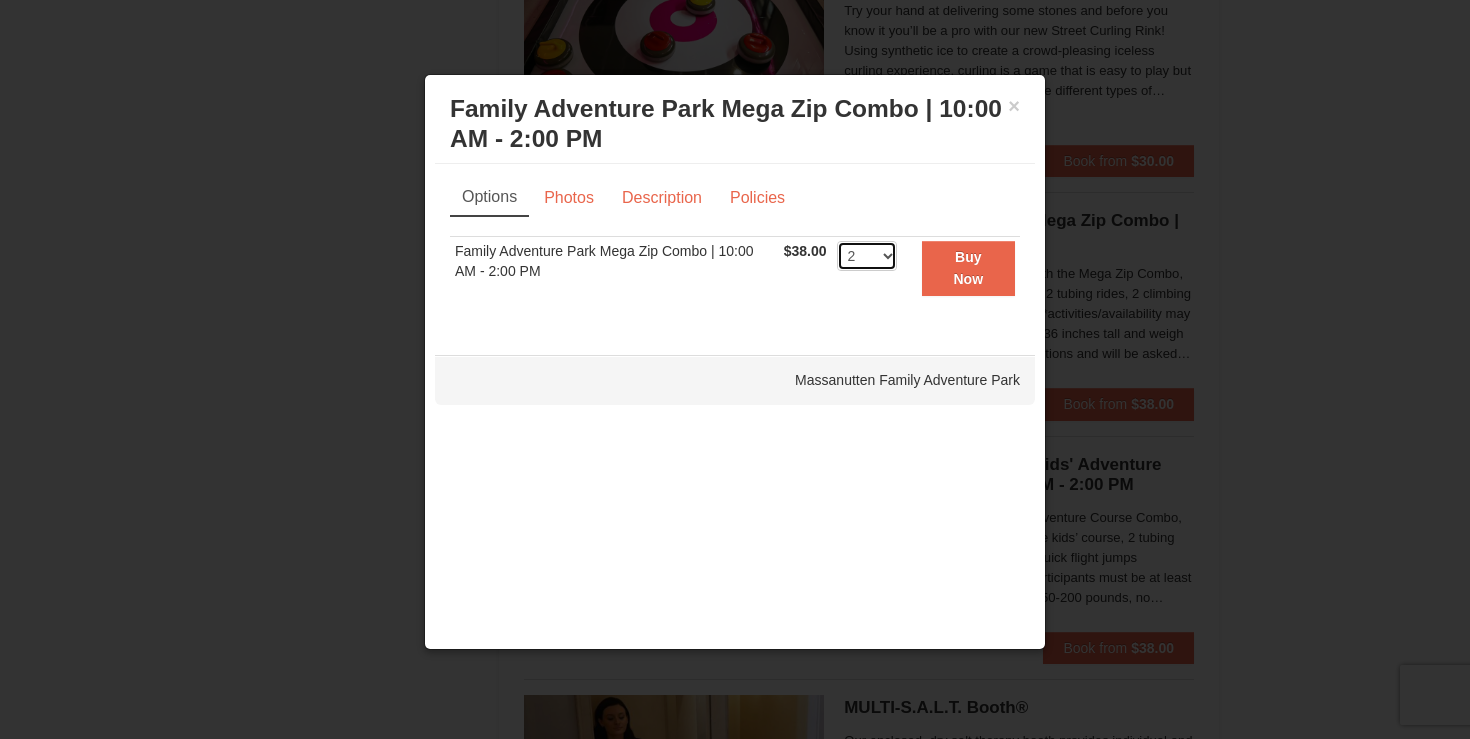 click on "1 2 3 4 5 6 7 8 9 10 11 12 13 14 15 16 17 18 19 20 21 22 23 24 25 26 27 28 29 30 31 32 33 34 35 36 37 38 39 40 41 42 43 44 45 46 47 48 49 50" at bounding box center (867, 256) 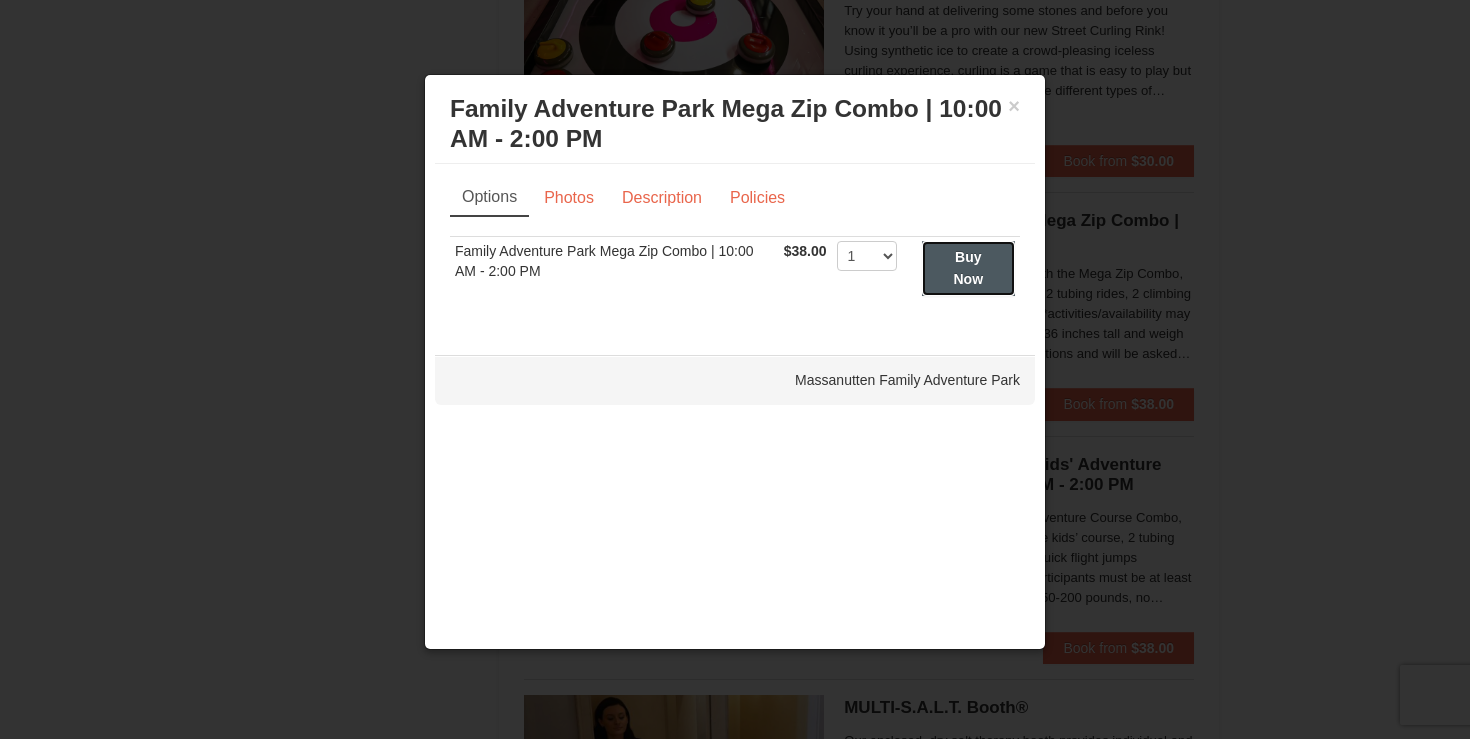 click on "Buy Now" at bounding box center [968, 268] 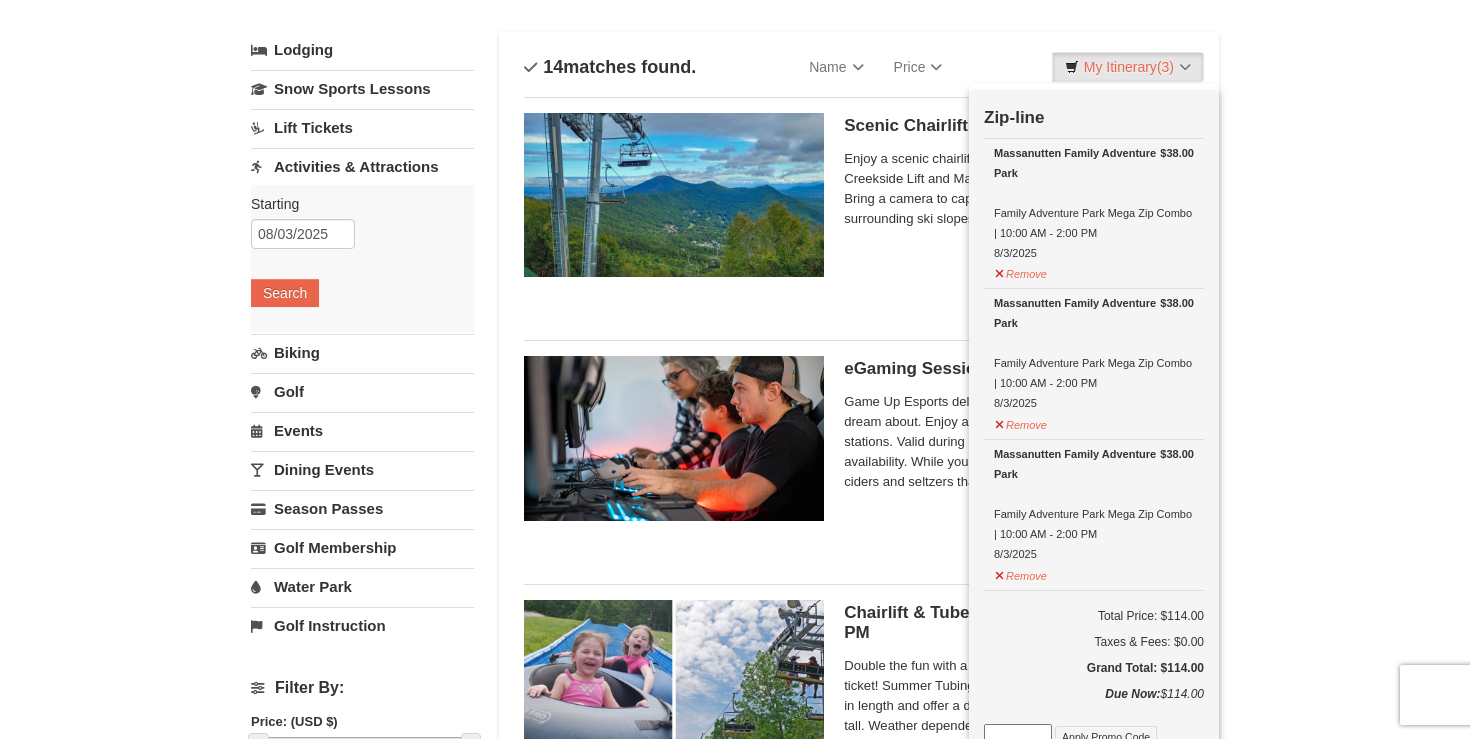 scroll, scrollTop: 101, scrollLeft: 0, axis: vertical 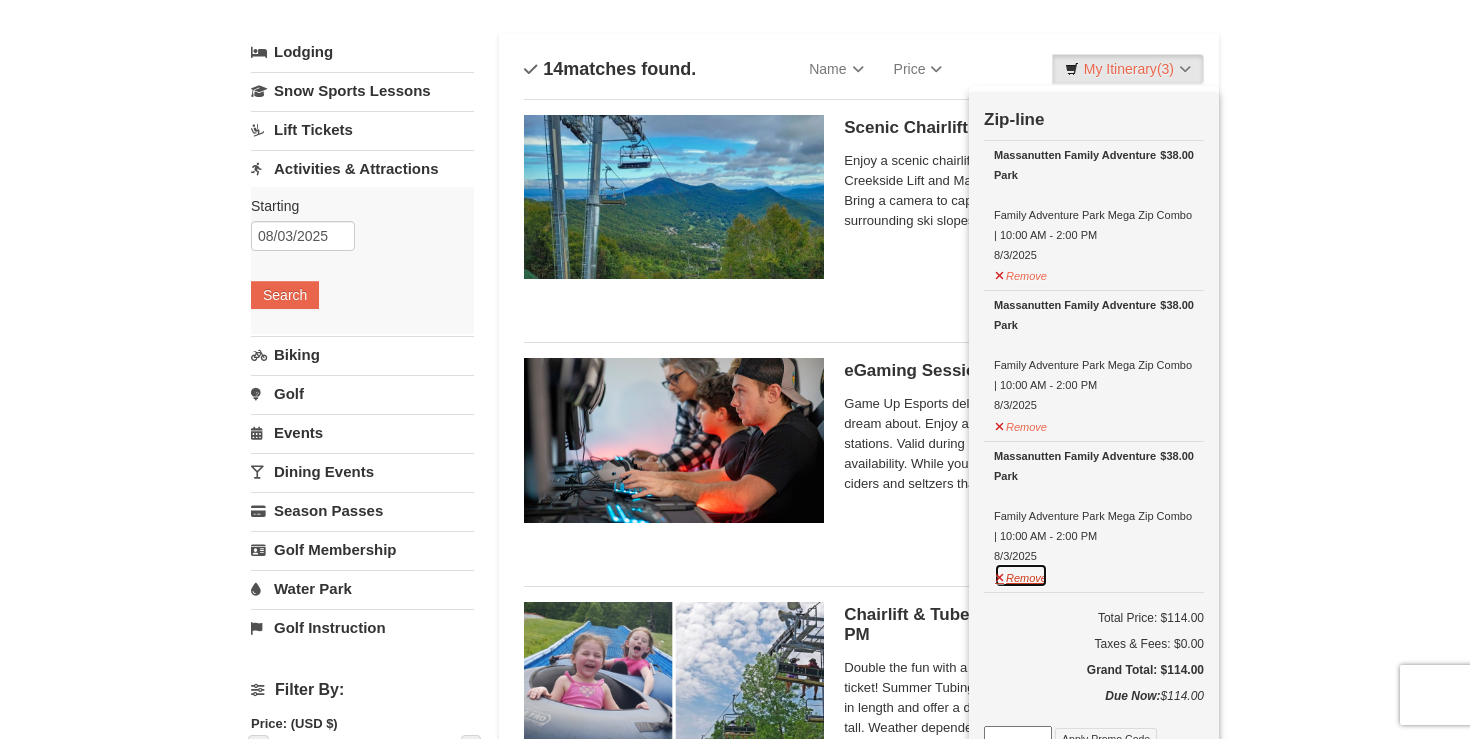 click on "Remove" at bounding box center [1021, 575] 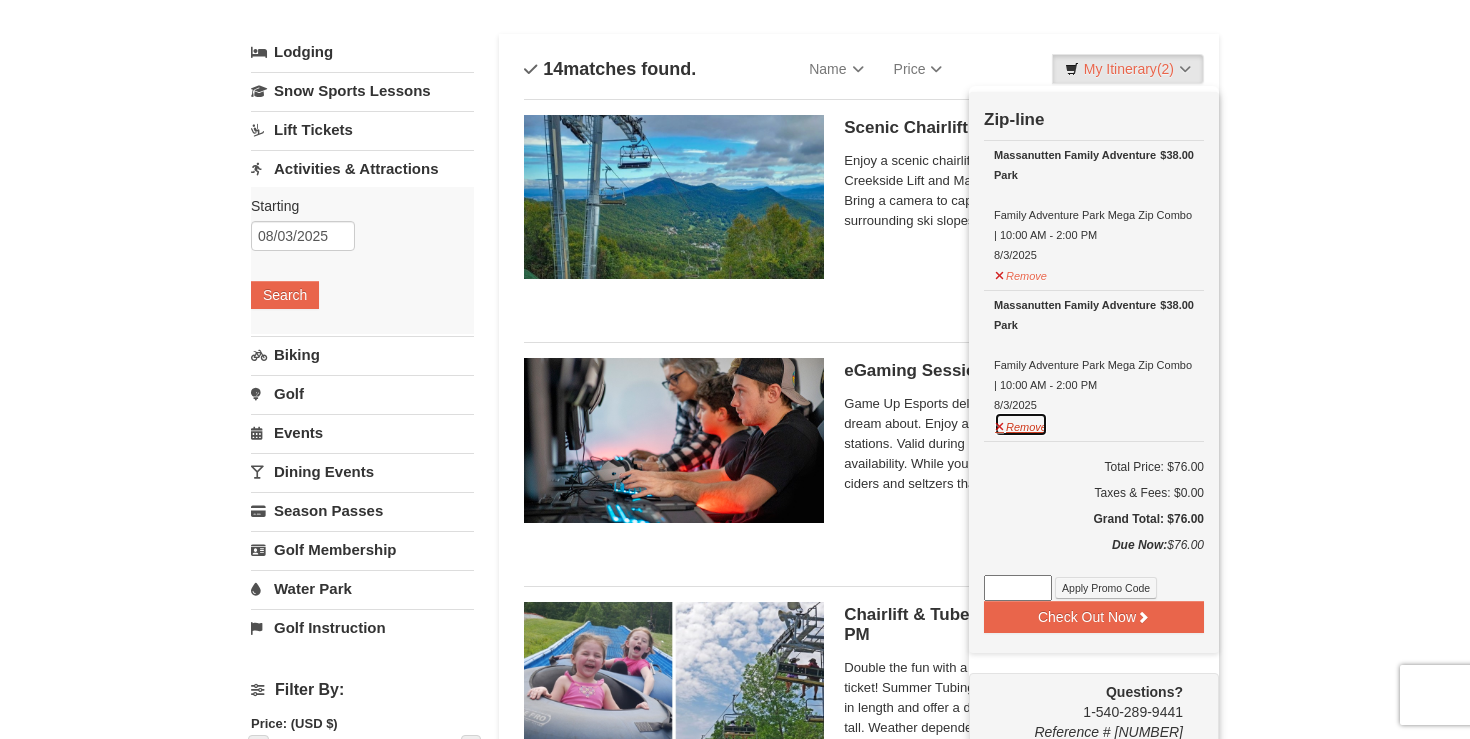 click on "Remove" at bounding box center (1021, 424) 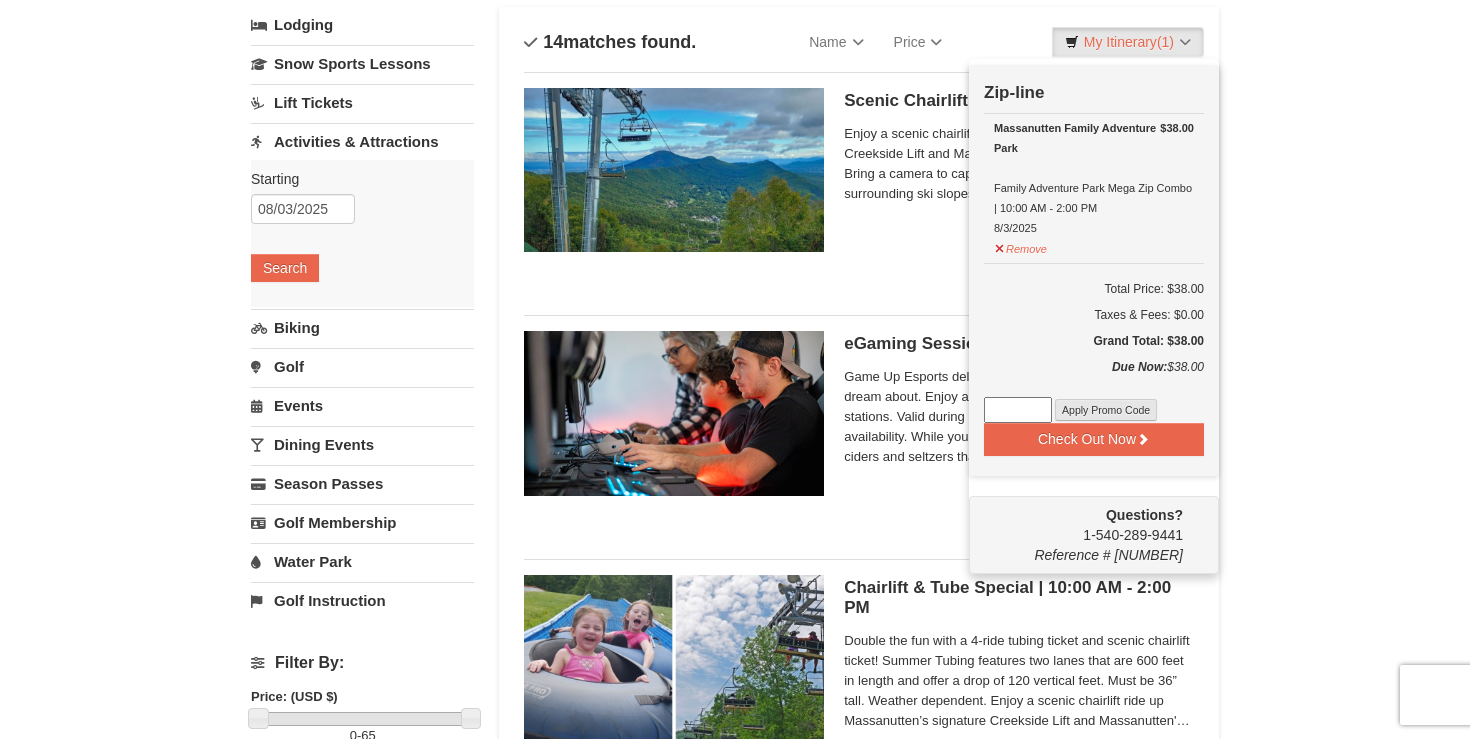 scroll, scrollTop: 130, scrollLeft: 0, axis: vertical 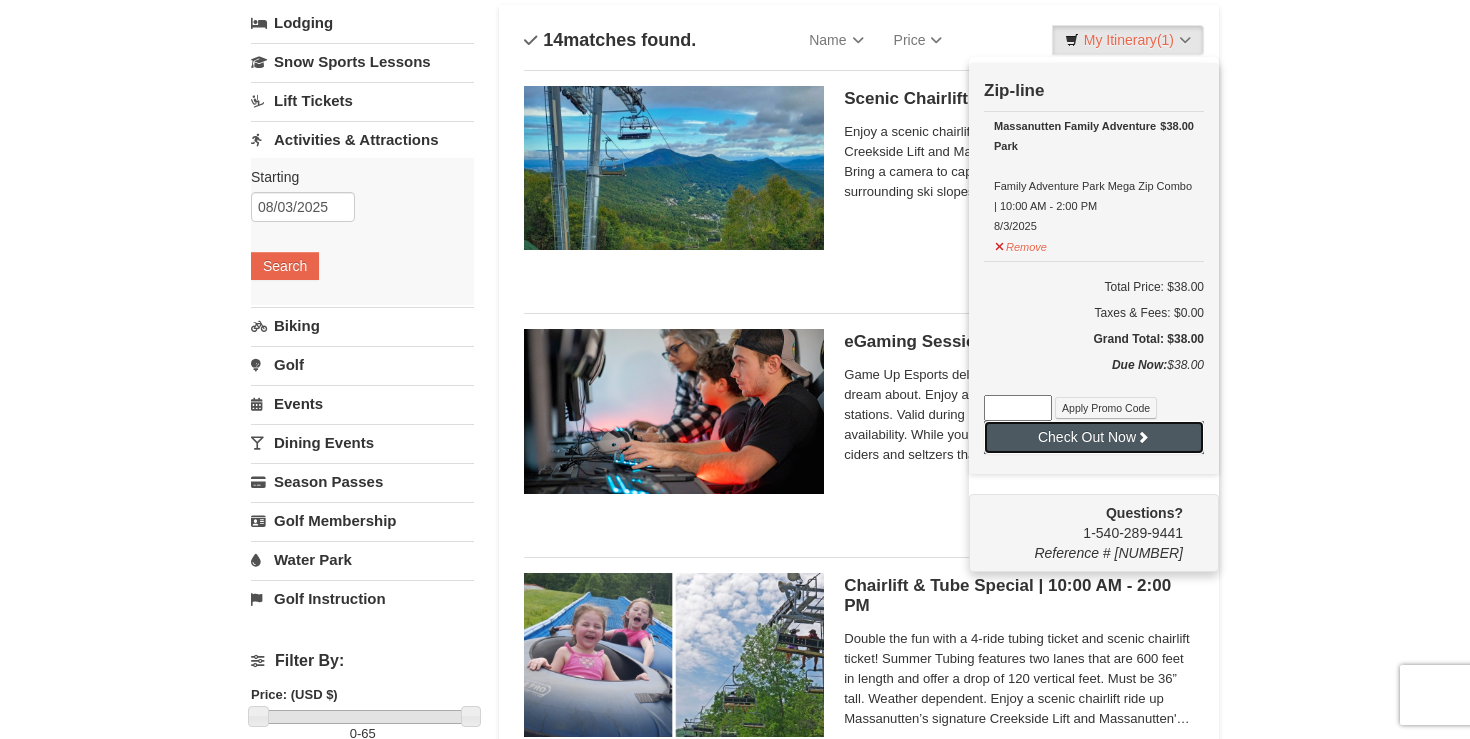 click on "Check Out Now" at bounding box center [1094, 437] 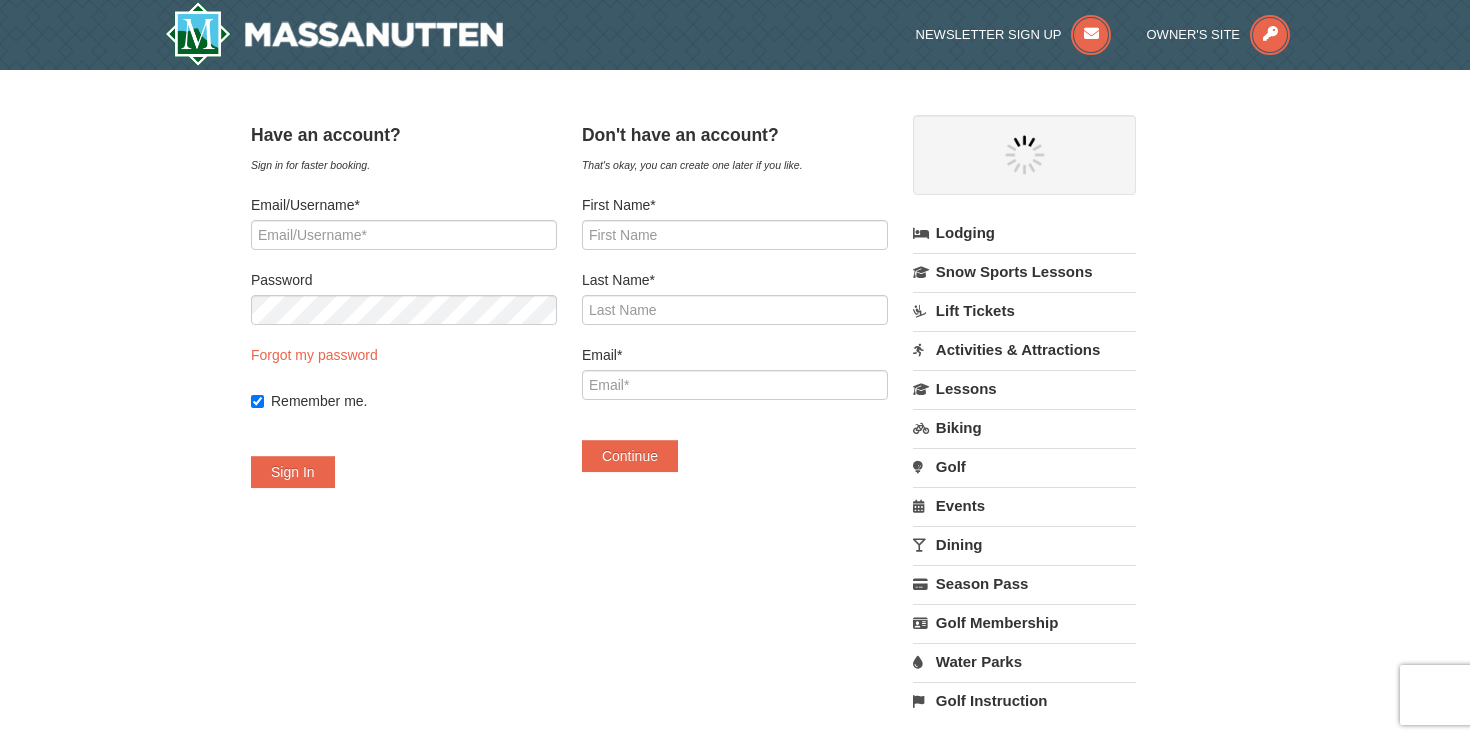 scroll, scrollTop: 0, scrollLeft: 0, axis: both 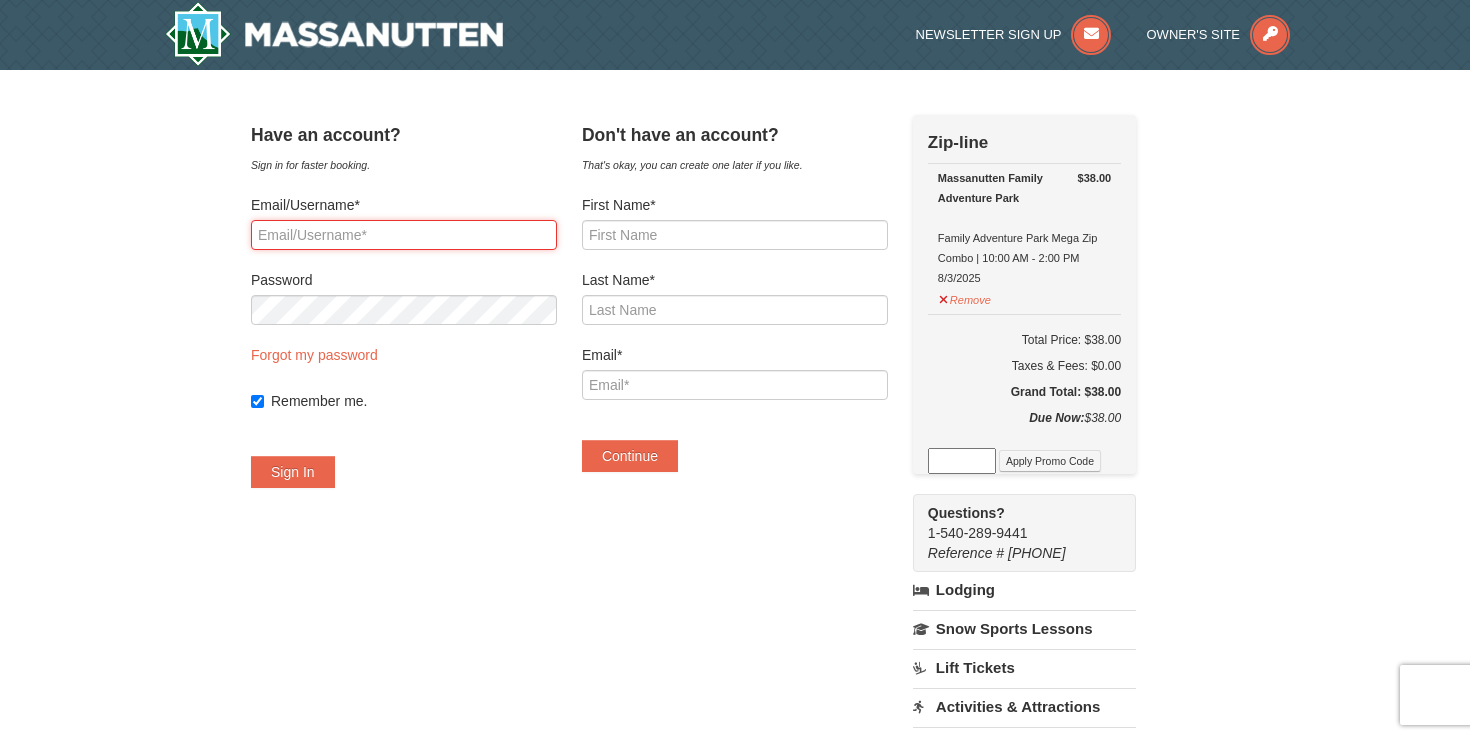 click on "Email/Username*" at bounding box center (404, 235) 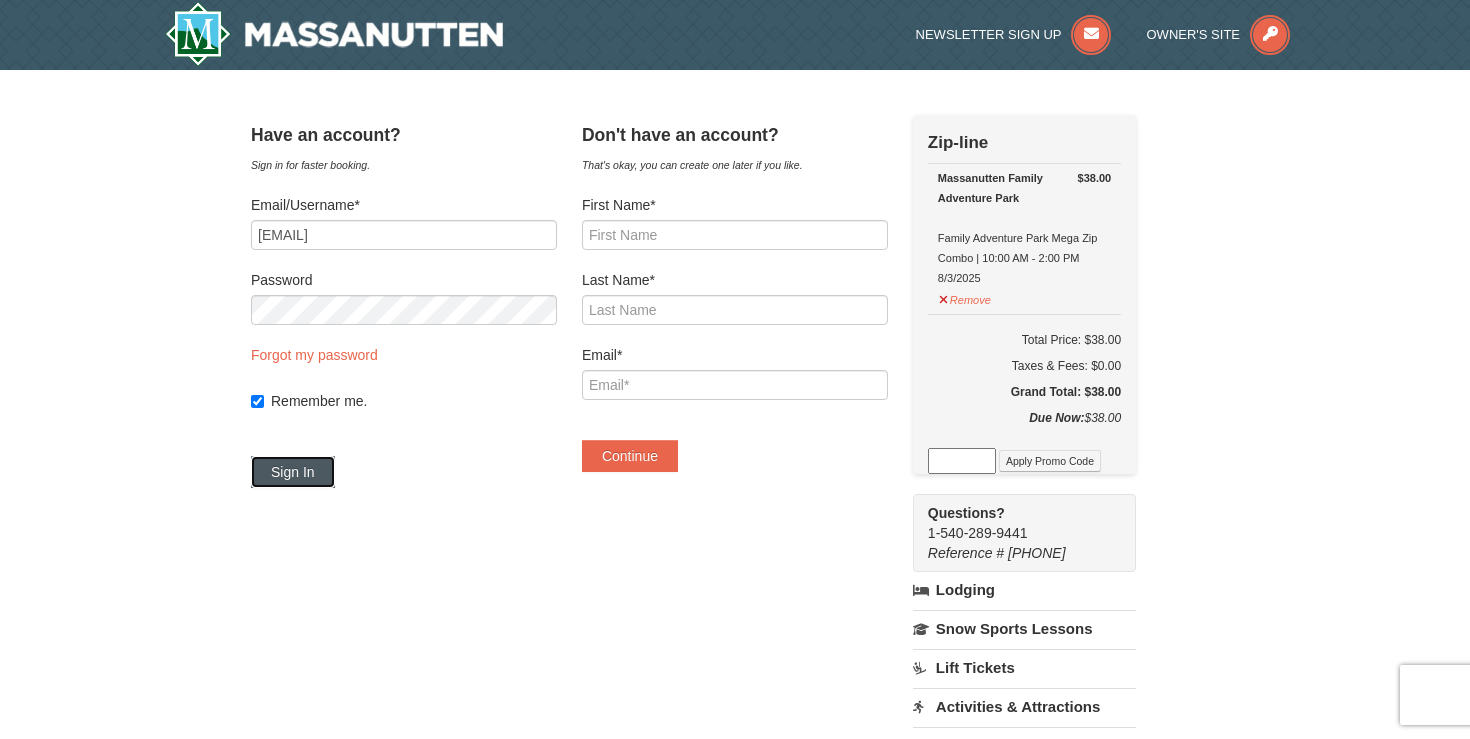 click on "Sign In" at bounding box center [293, 472] 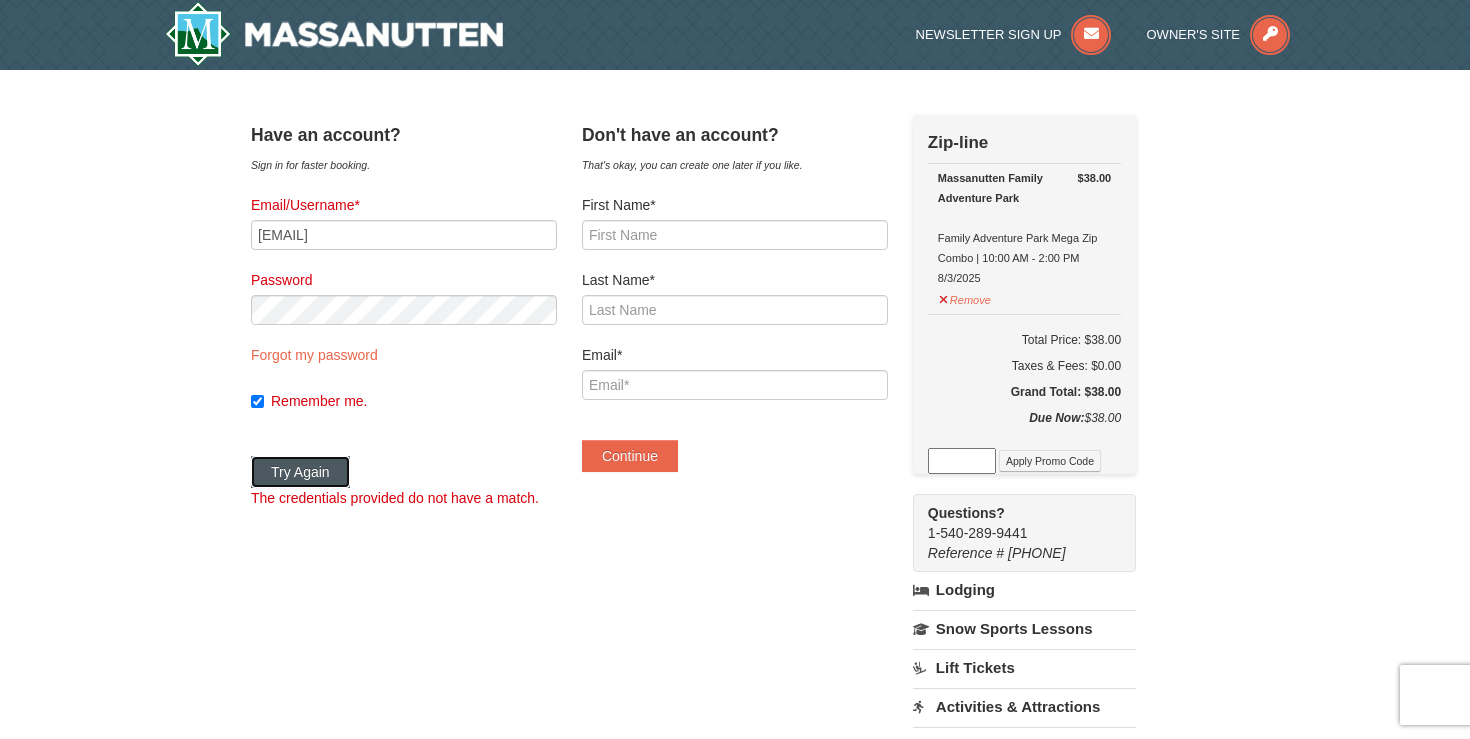 click on "Try Again" at bounding box center (300, 472) 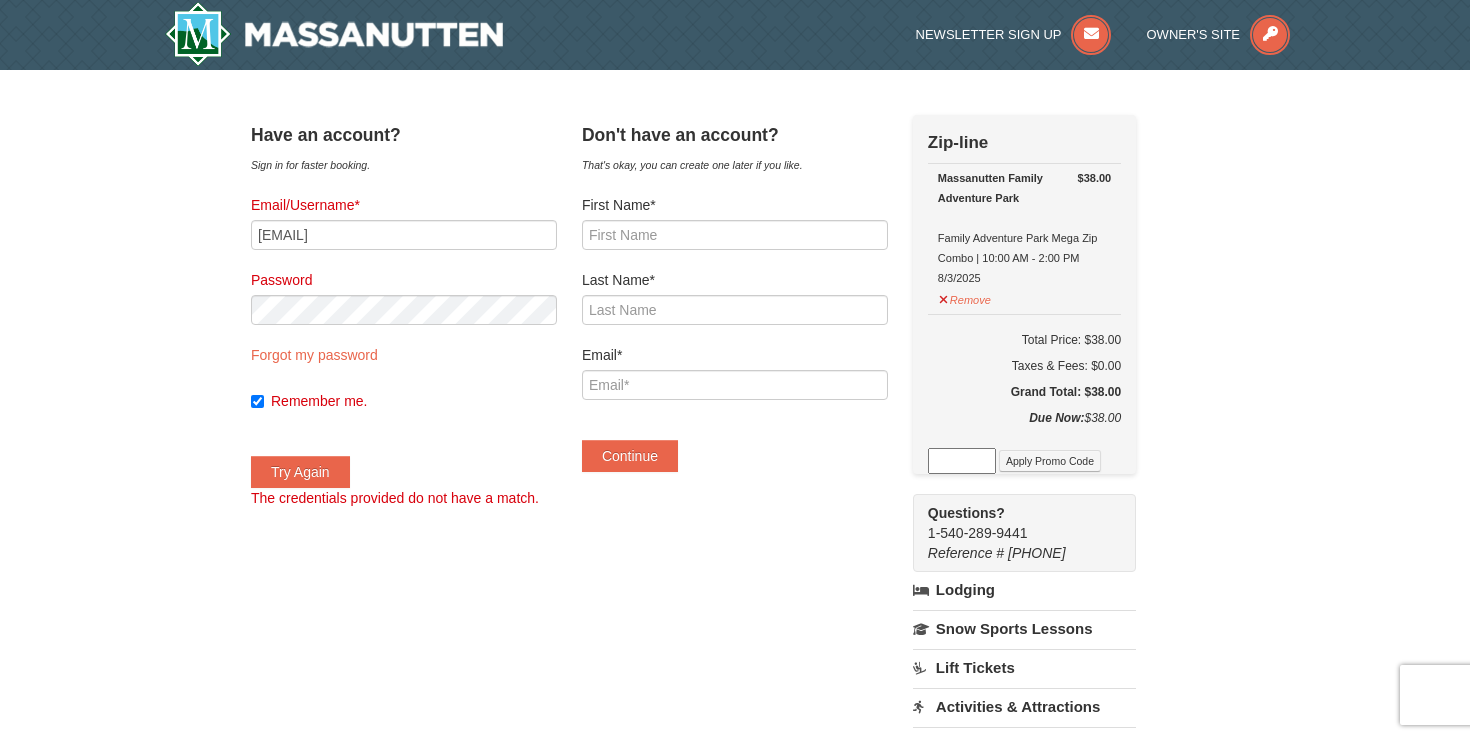 click on "Email/Username*
dpesin@gmail.com
Password
Forgot my password
Remember me.
Try Again
The credentials provided do not have a match." at bounding box center (404, 351) 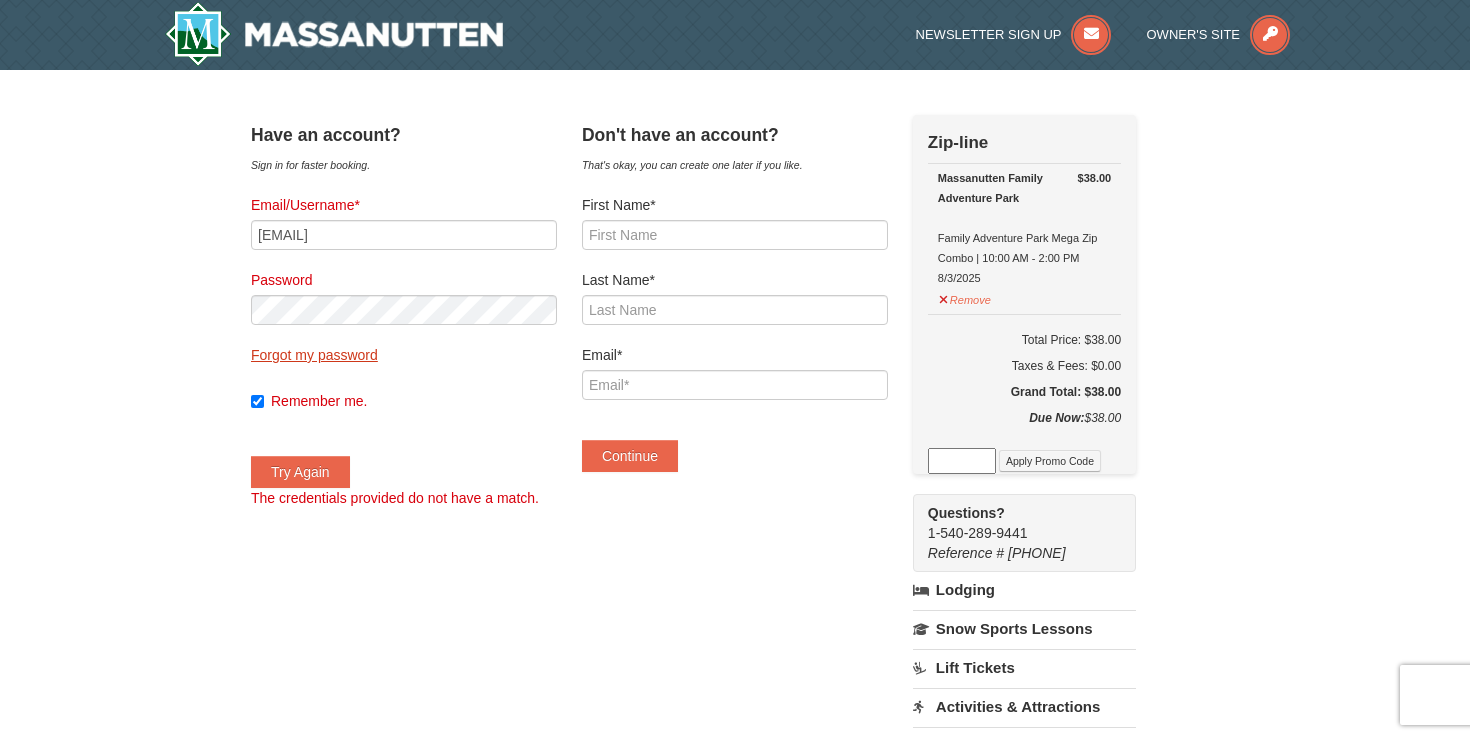 click on "Forgot my password" at bounding box center (314, 355) 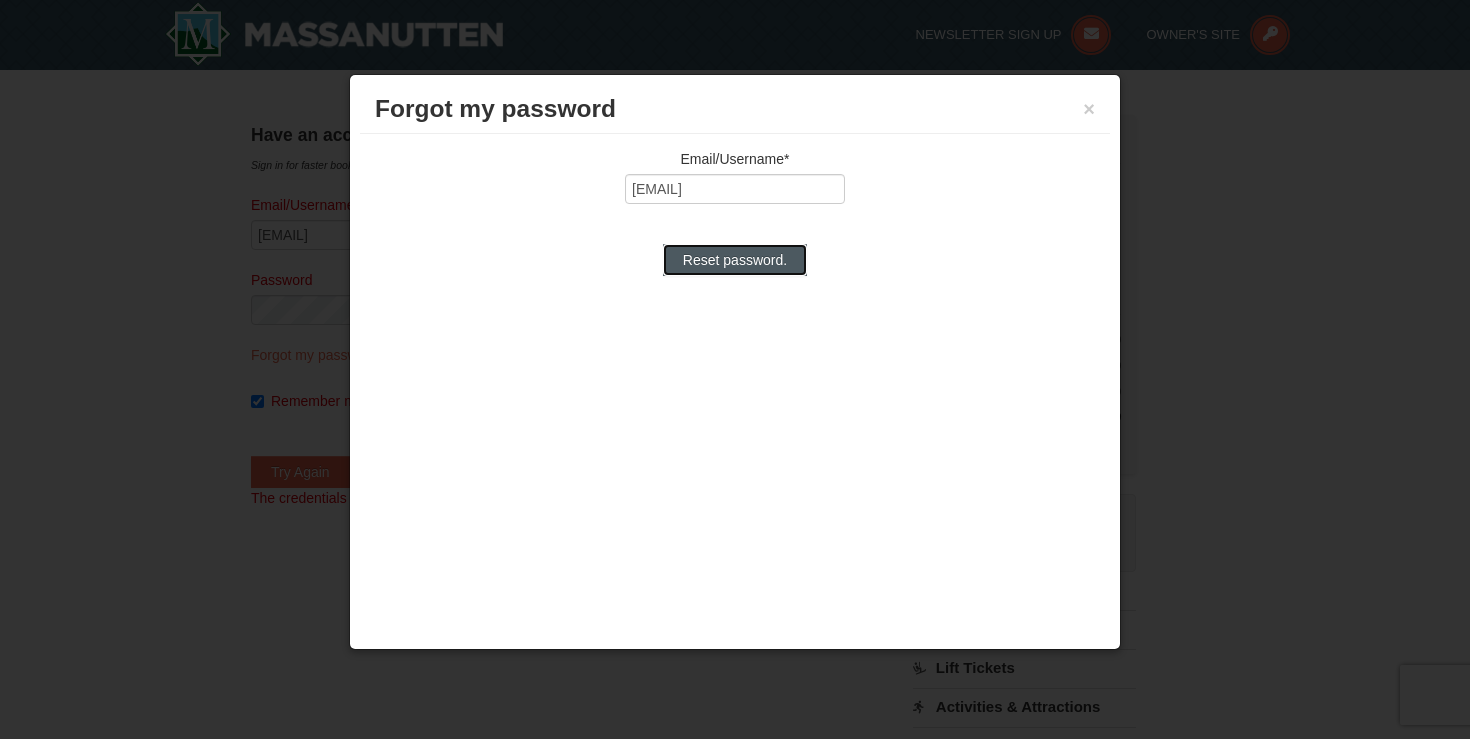 click on "Reset password." at bounding box center (735, 260) 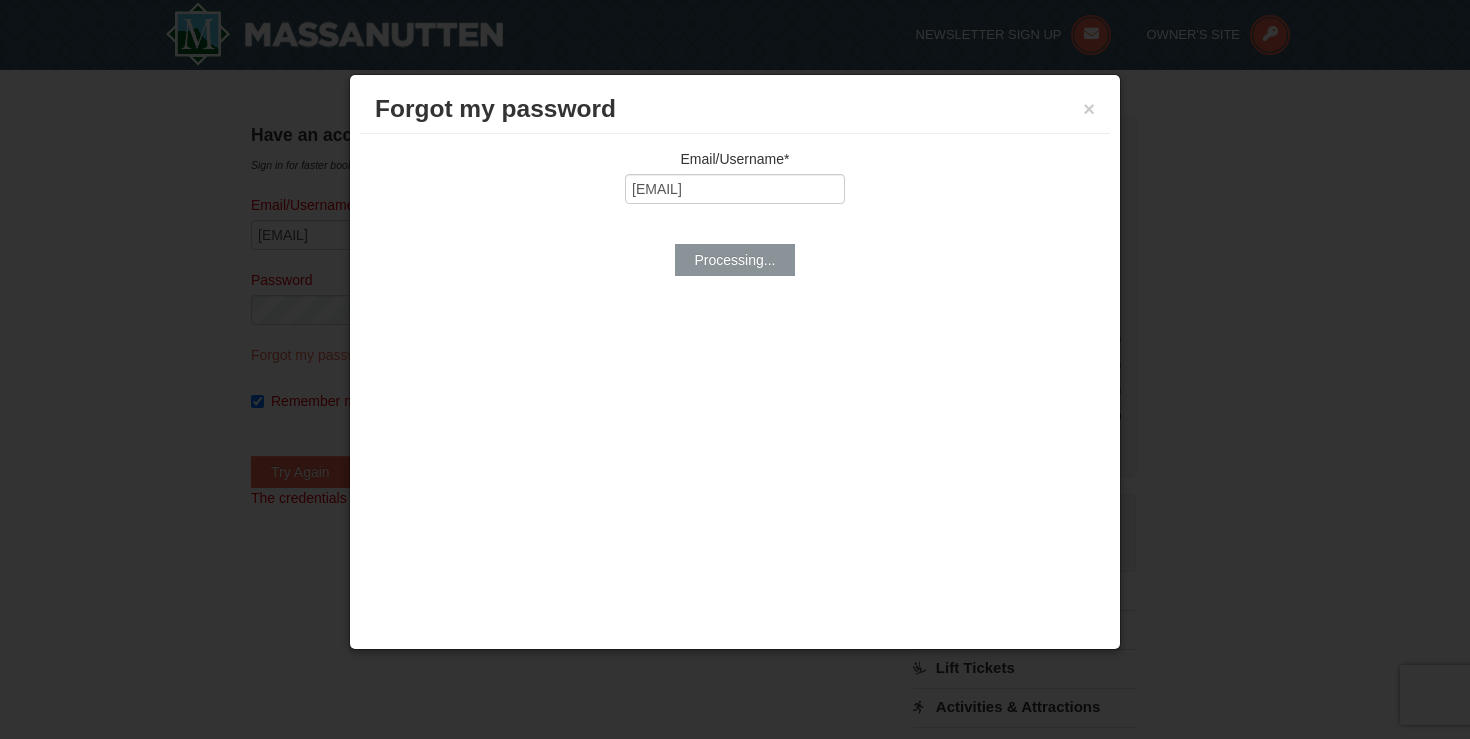 type on "dpesin@gmail.com" 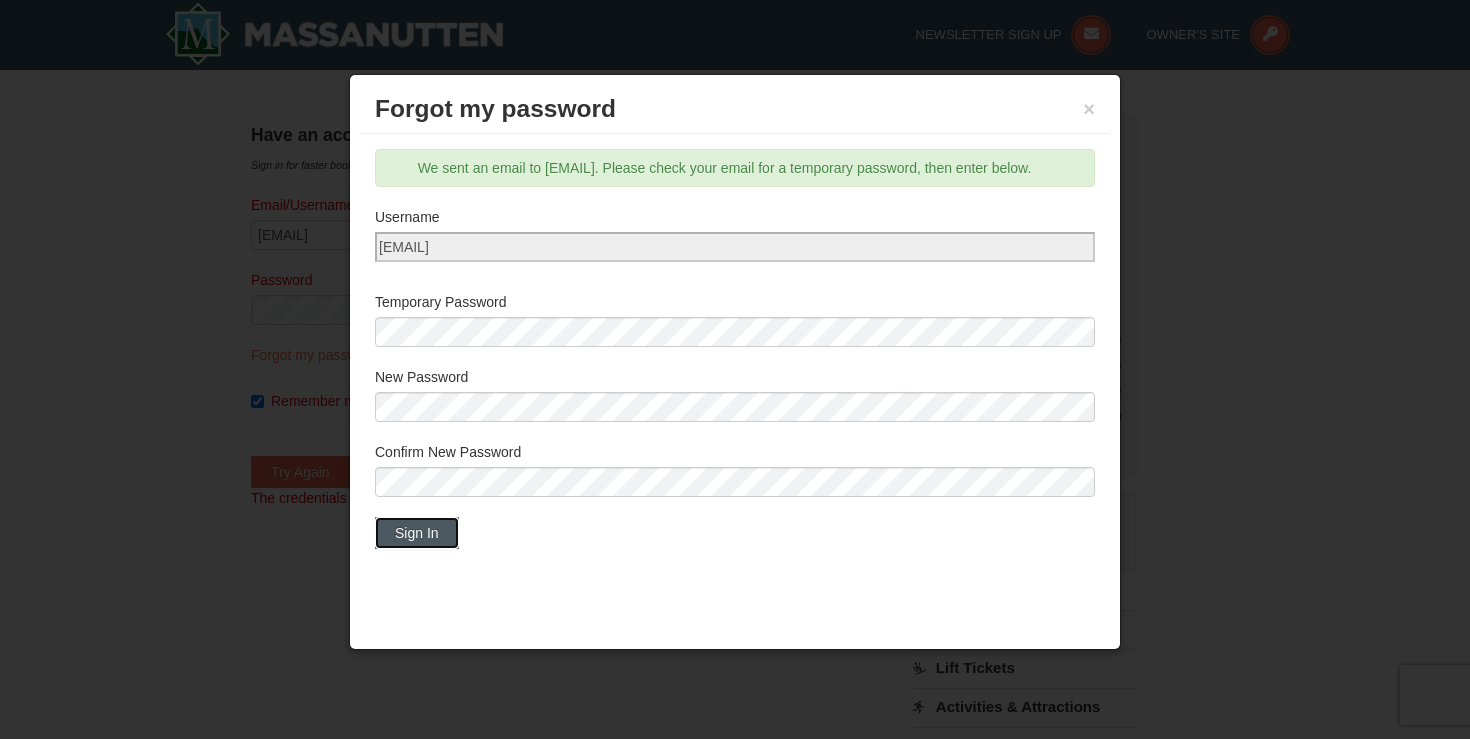 click on "Sign In" at bounding box center (417, 533) 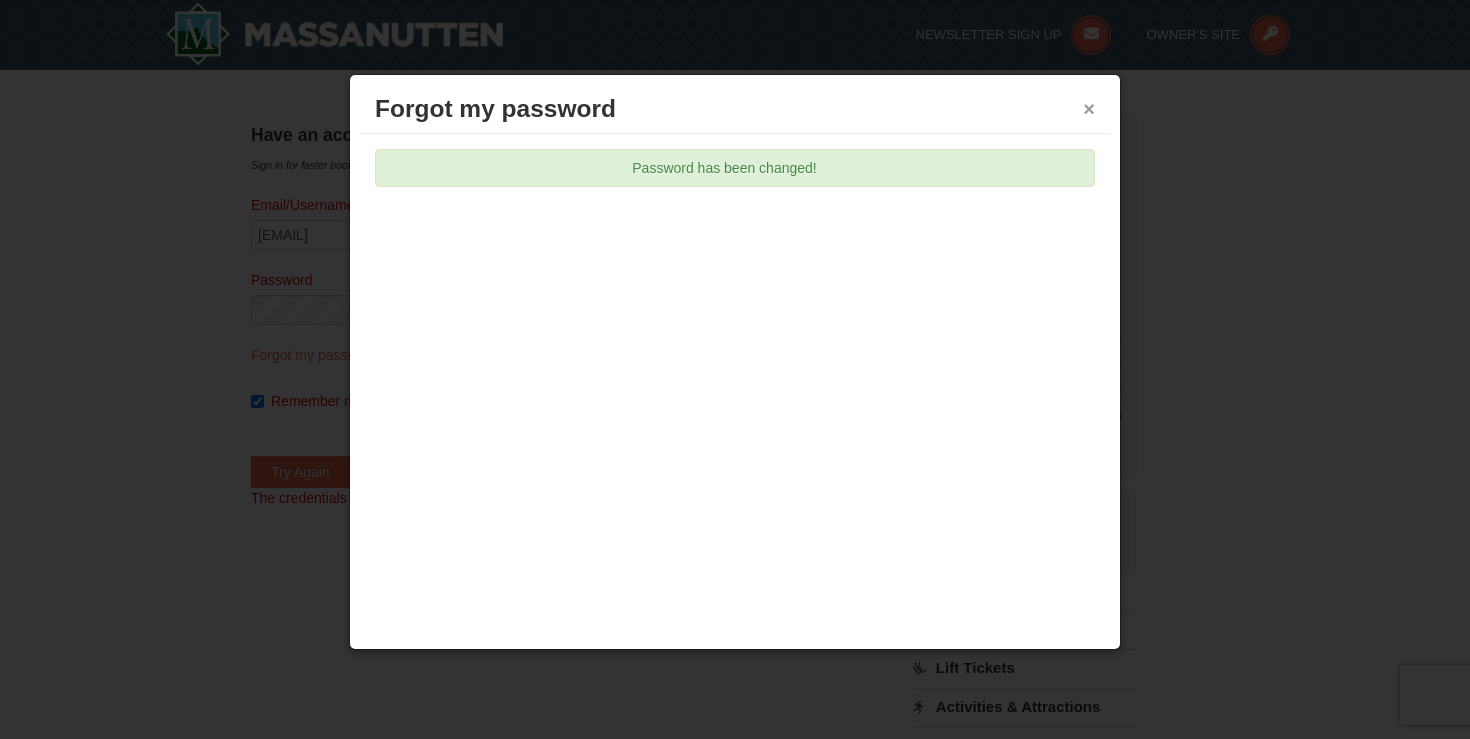 click on "×" at bounding box center [1089, 109] 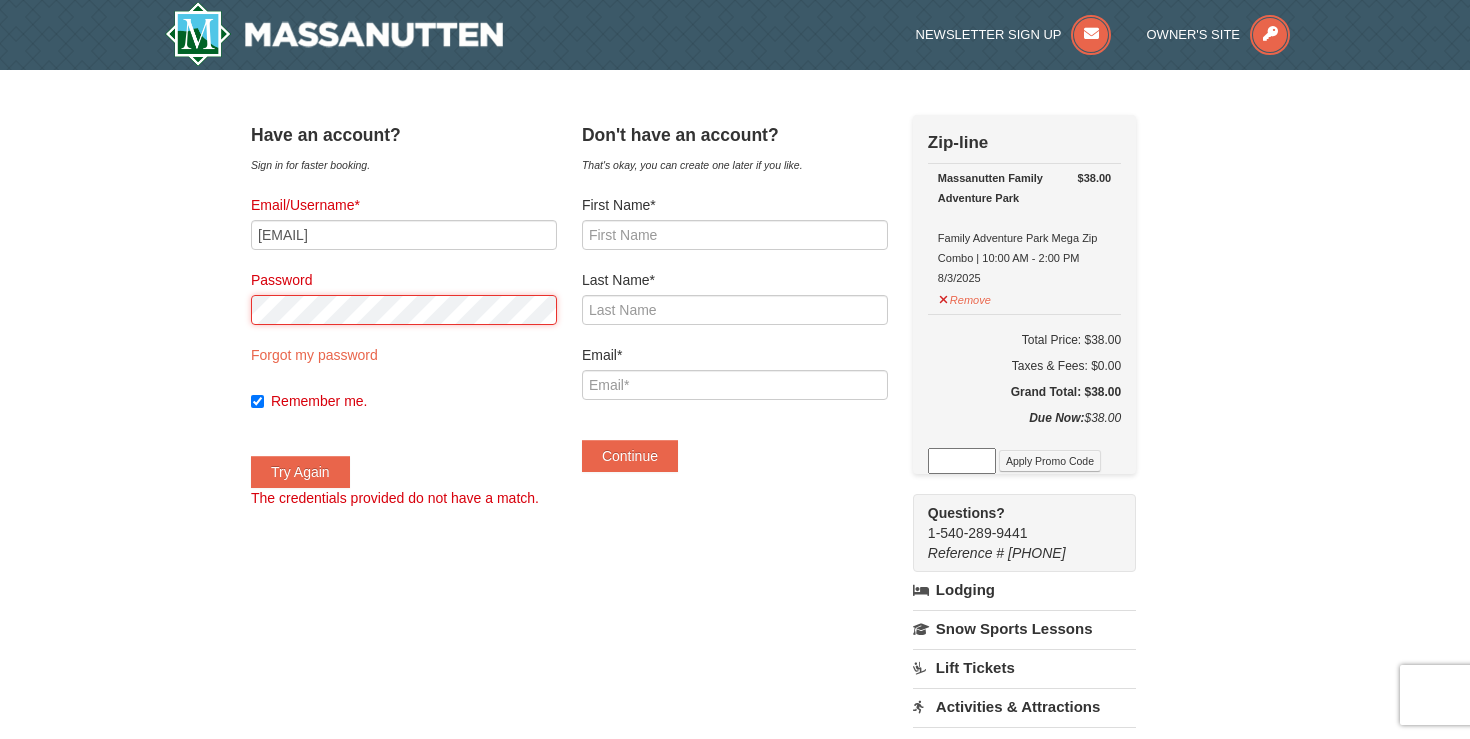 click on "Try Again" at bounding box center (300, 472) 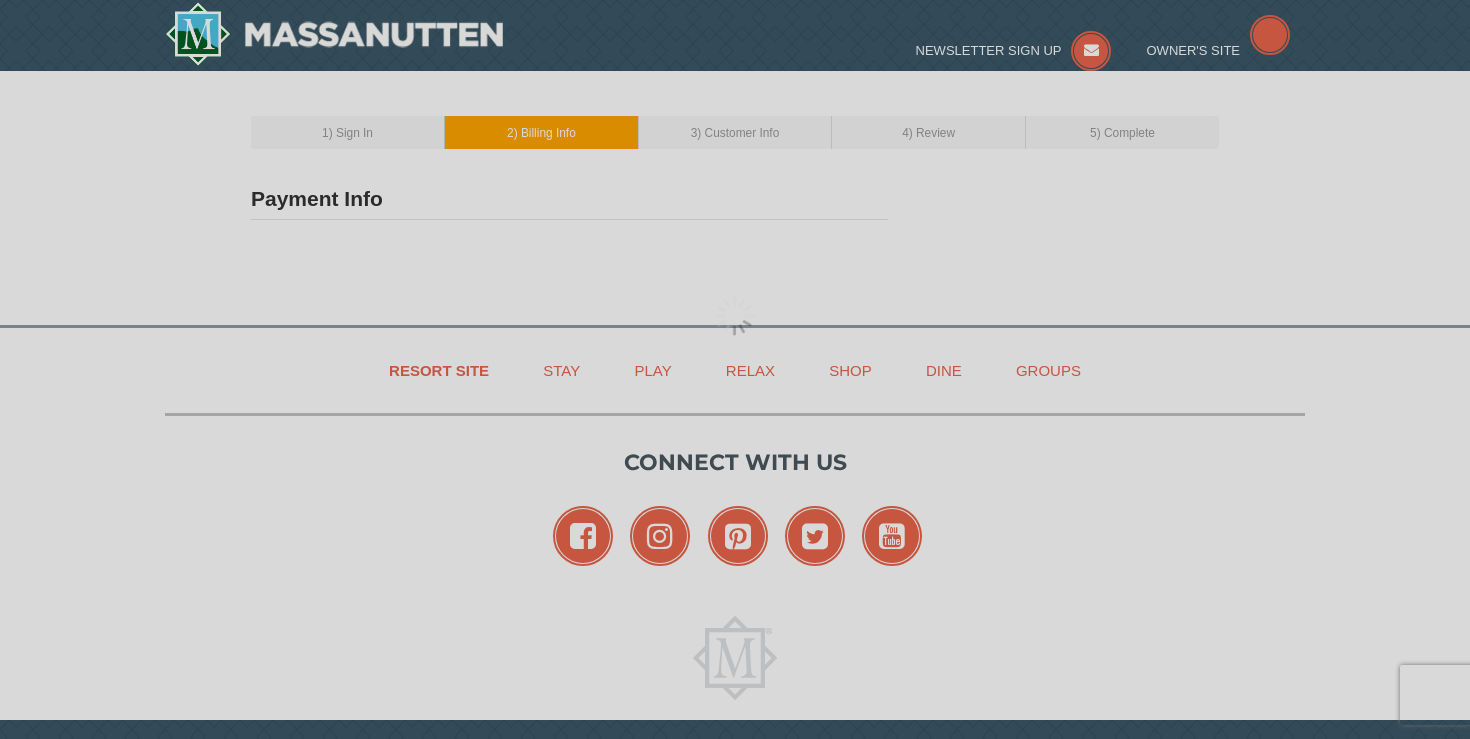 scroll, scrollTop: 0, scrollLeft: 0, axis: both 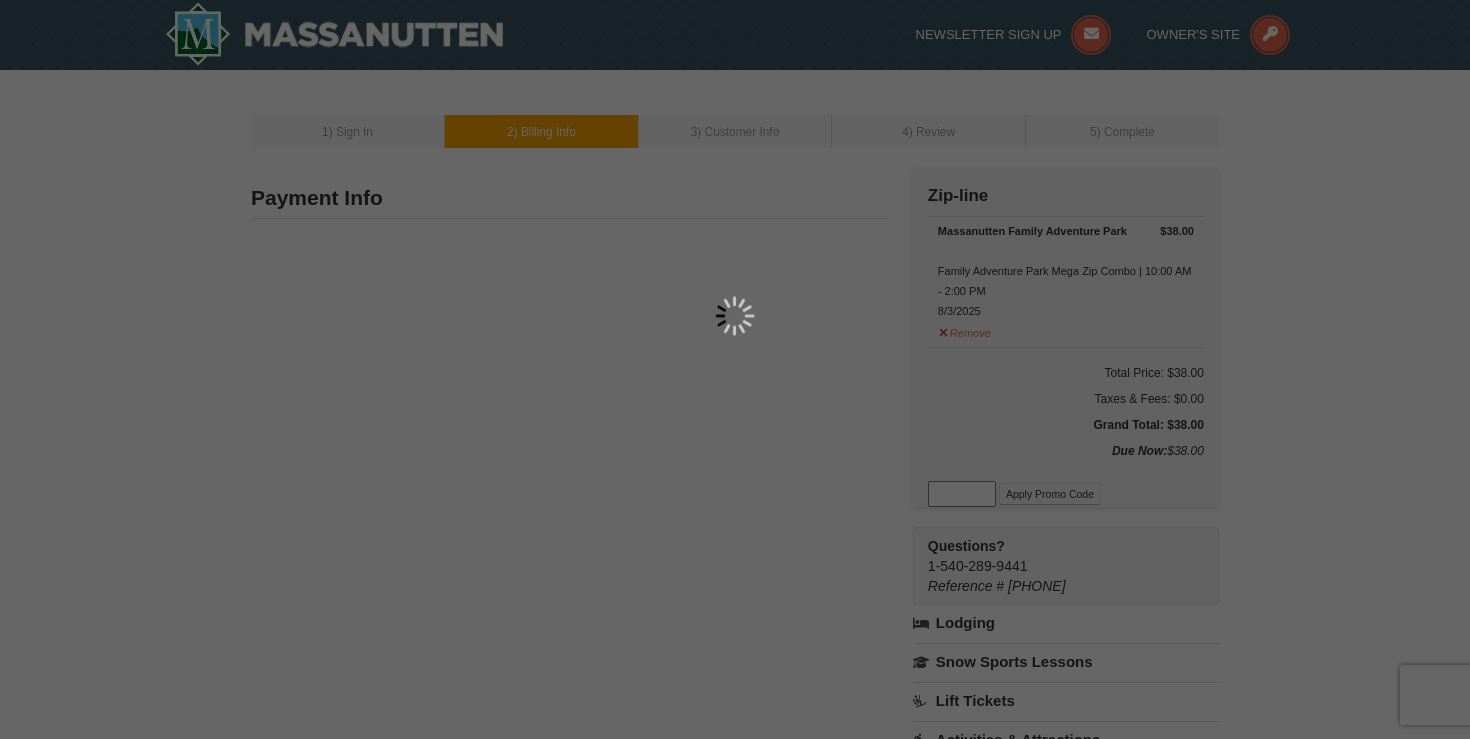 type on "Dmytro Pesin" 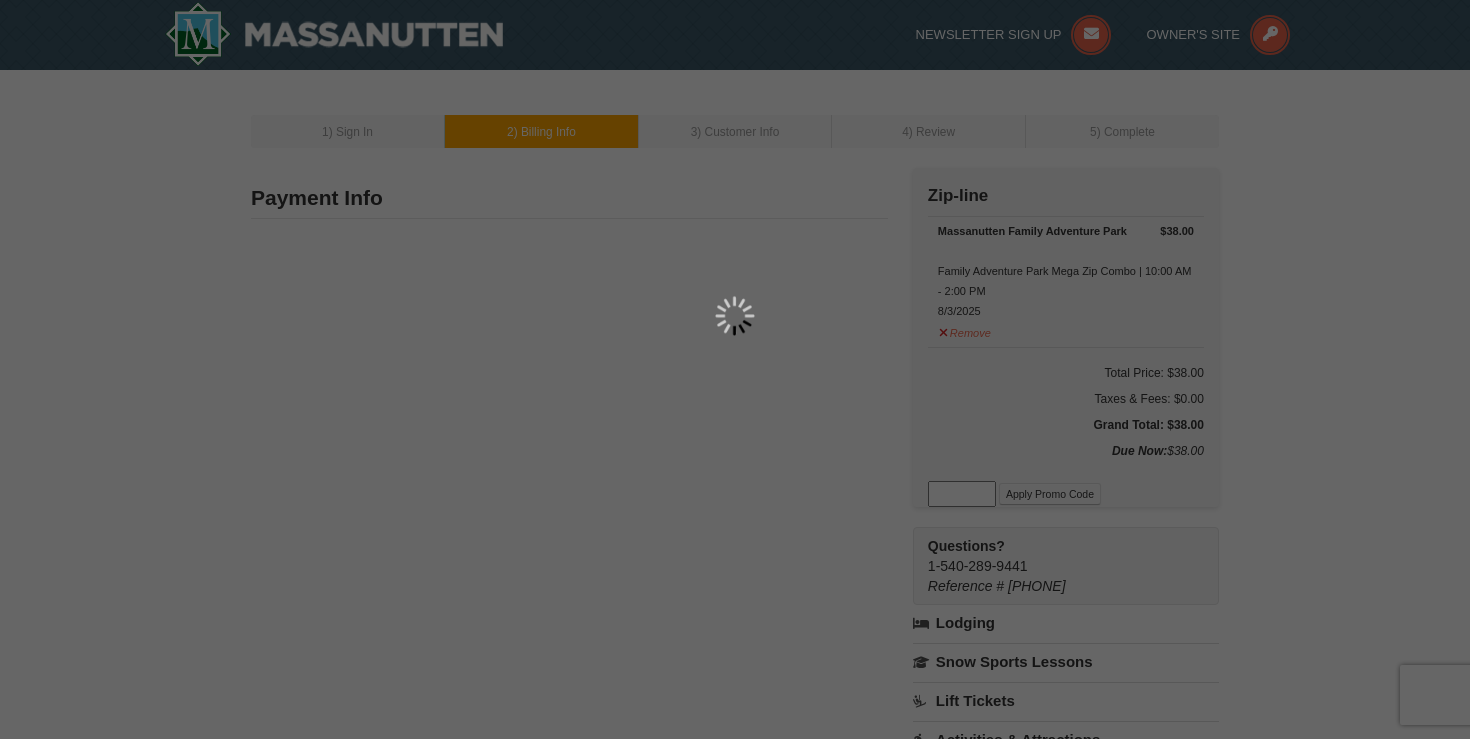 type on "1445 Pinedale Rd" 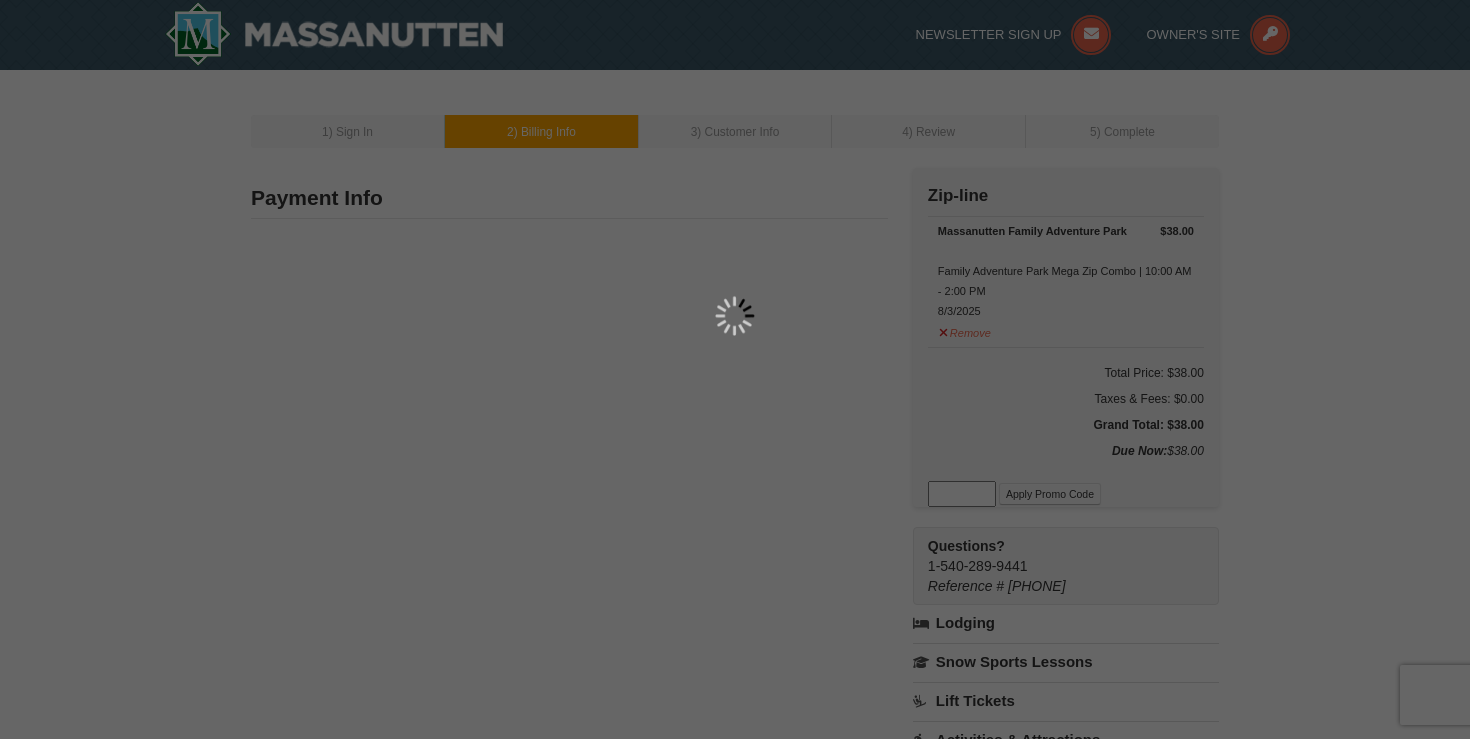 type on "Charlottesville" 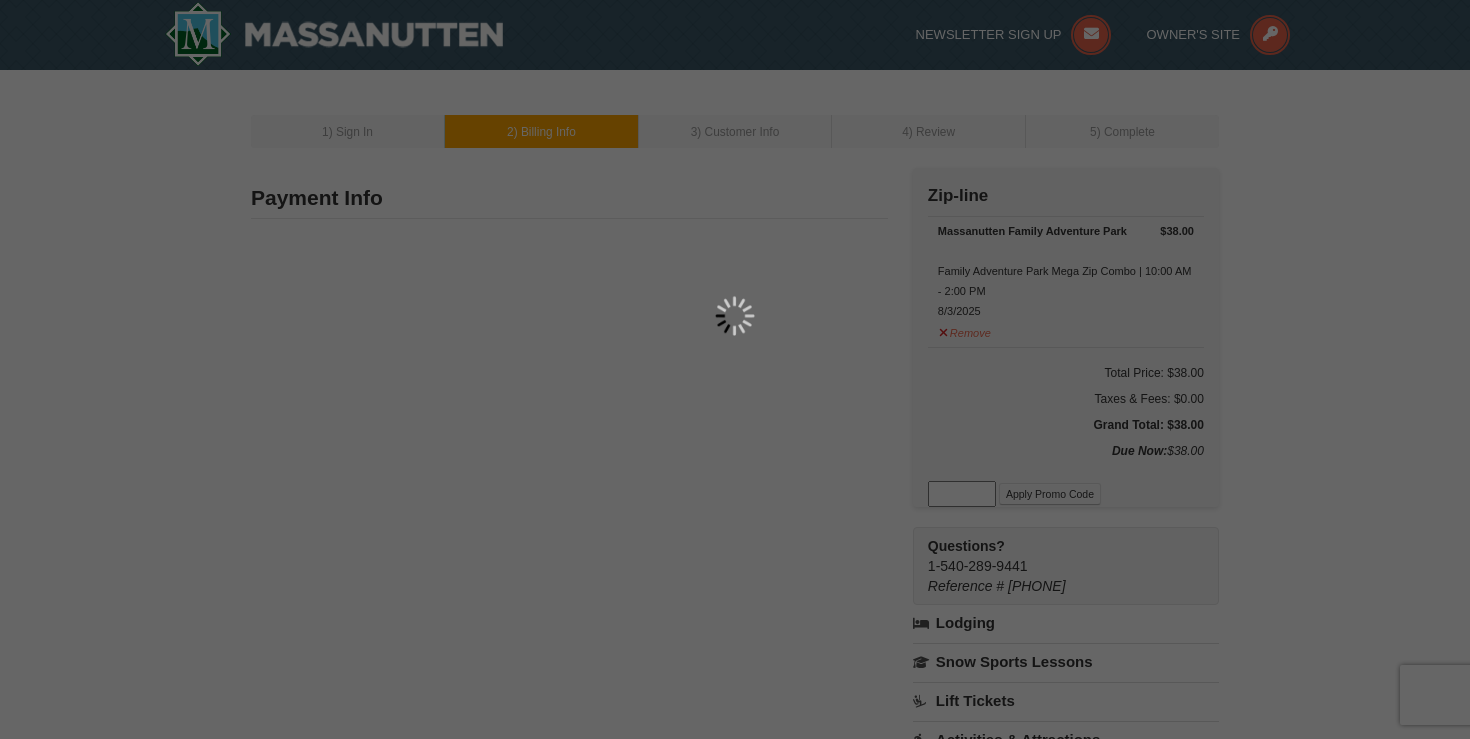 type on "22901" 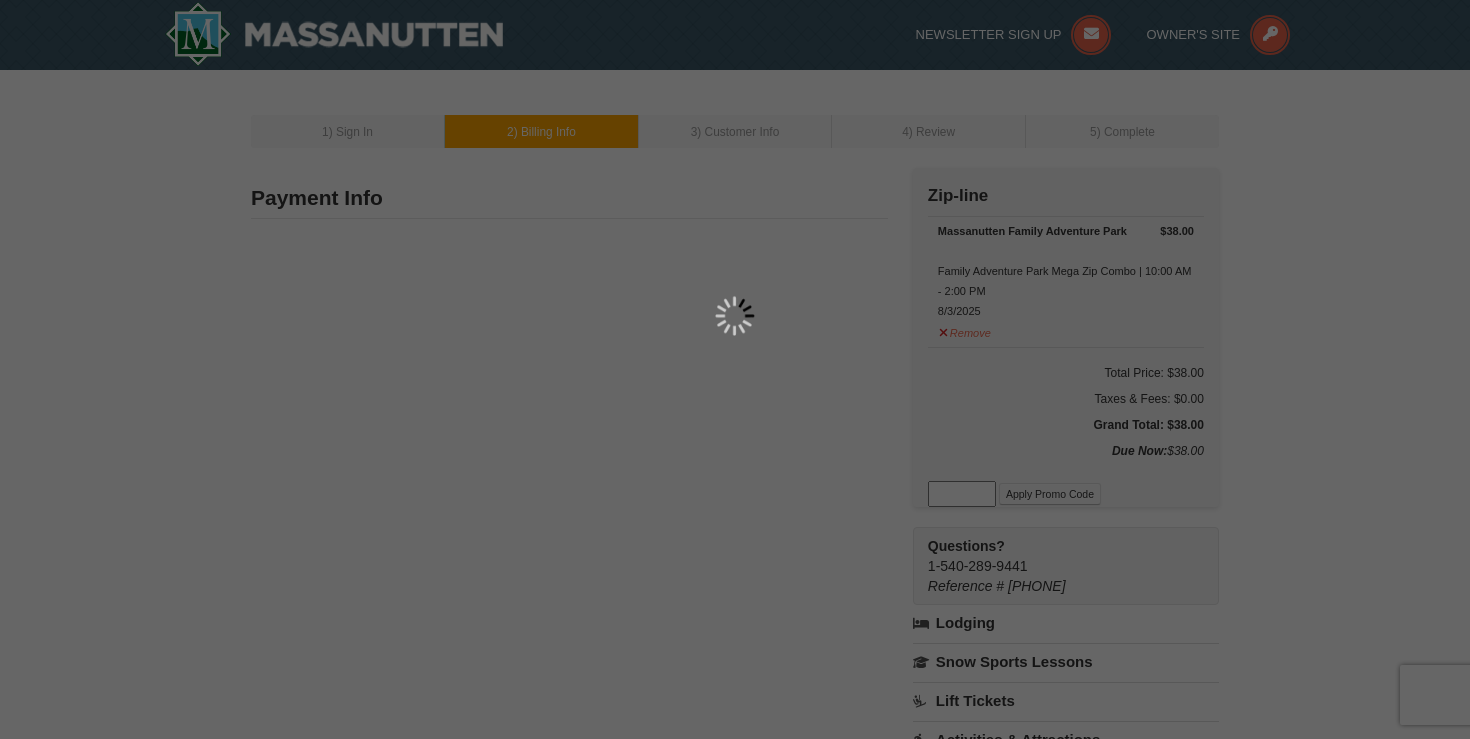 type on "206" 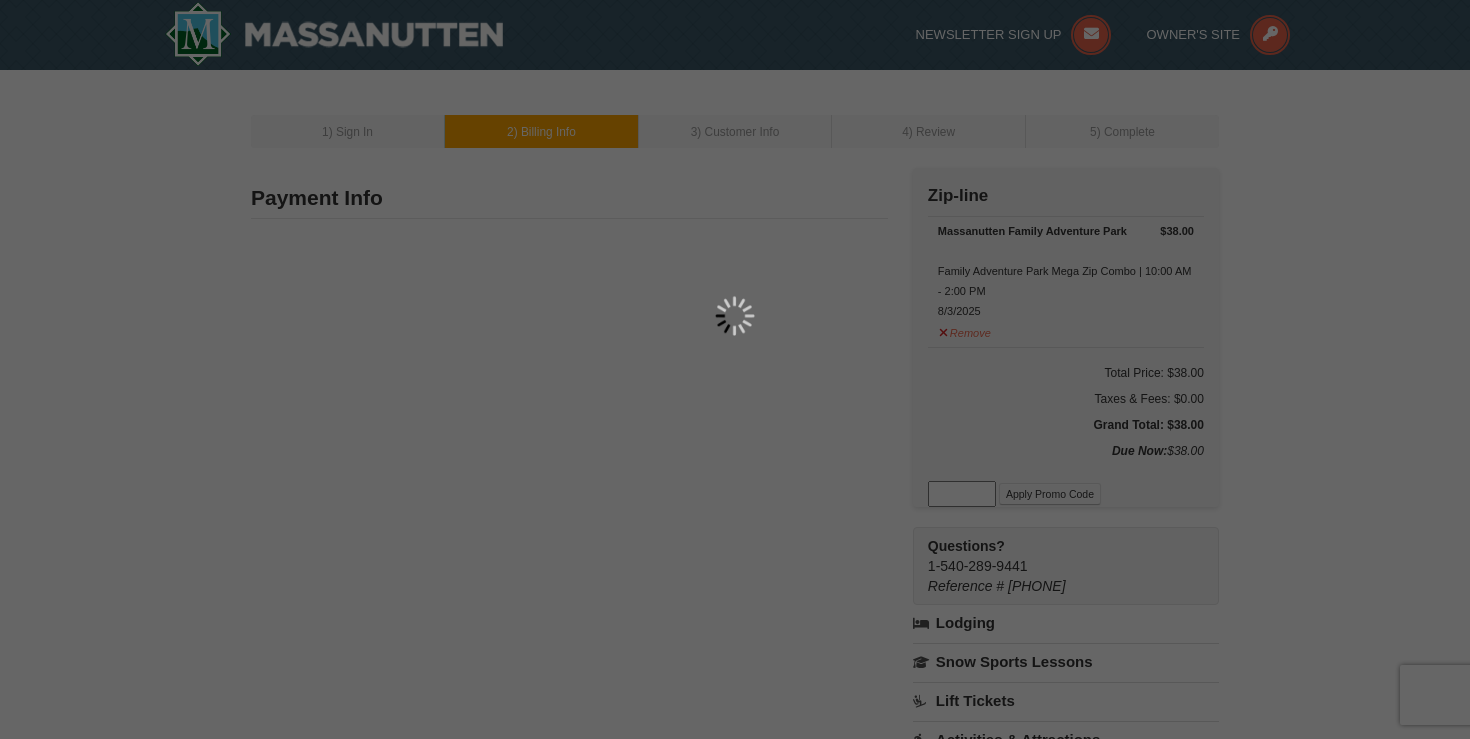 type on "234" 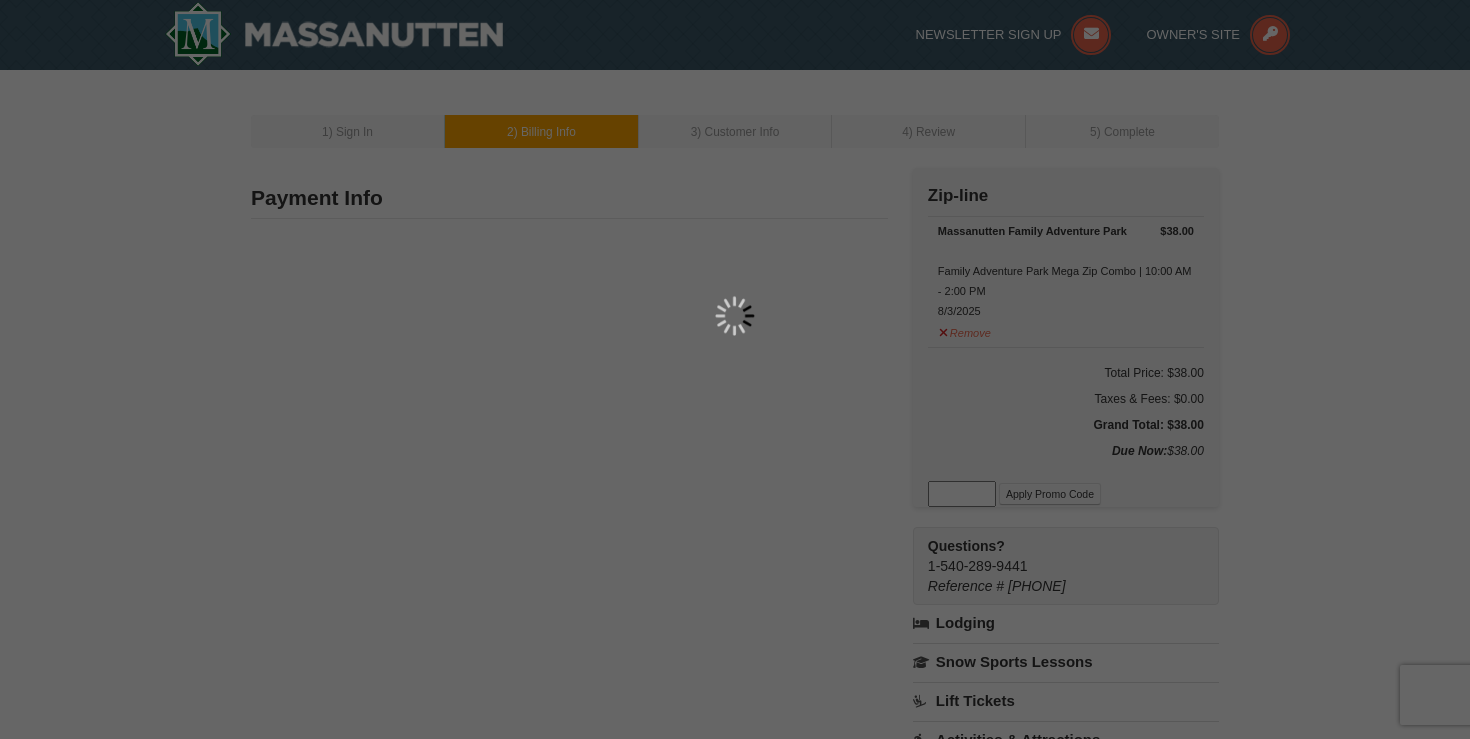 type on "4407" 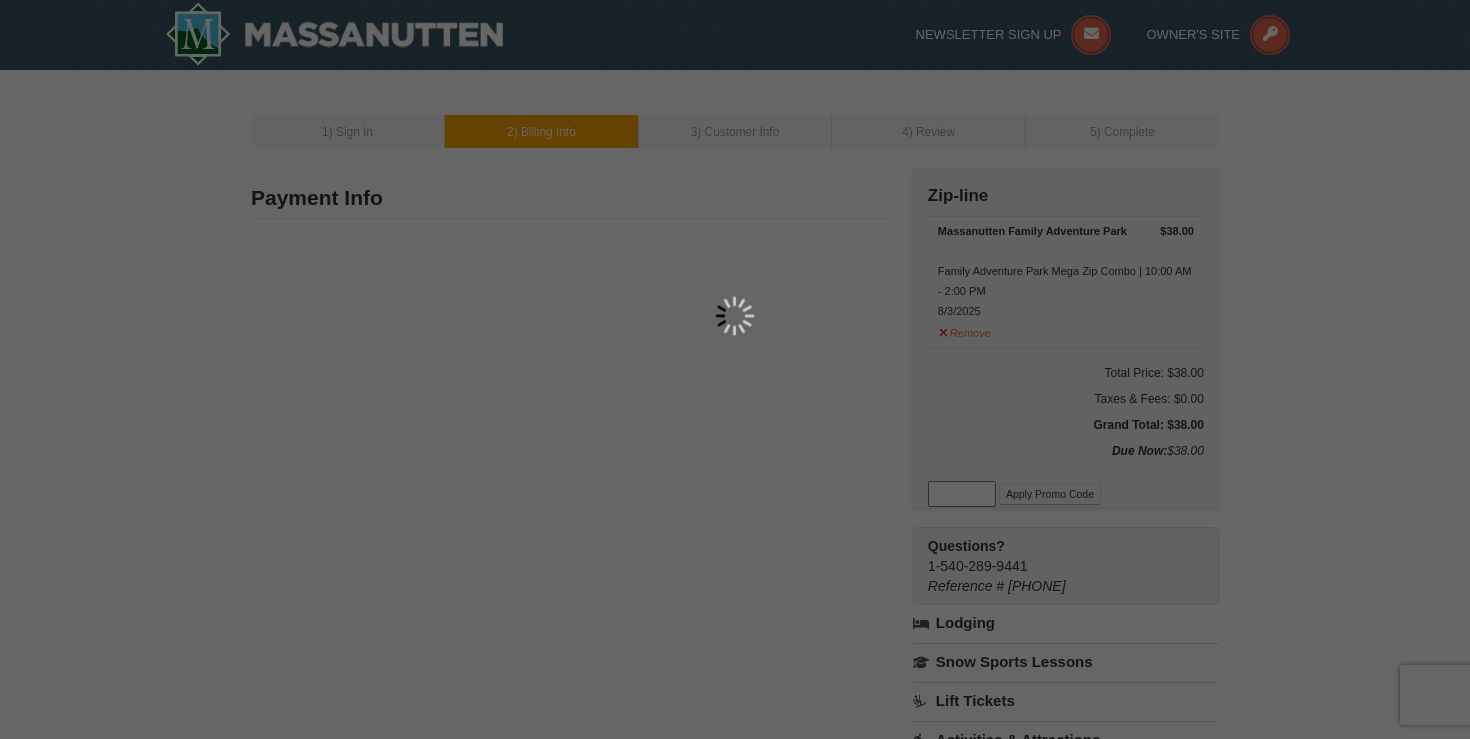 type on "dpesin@gmail.com" 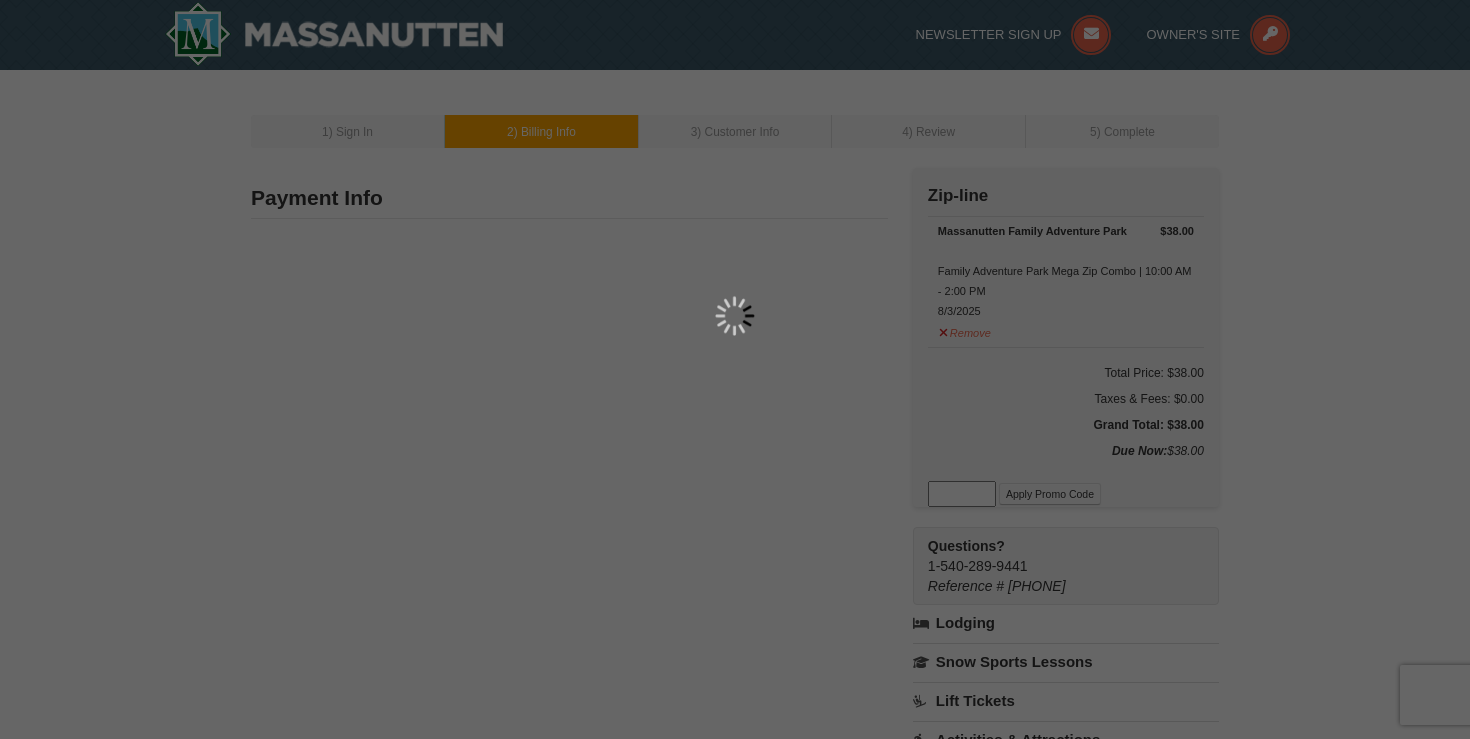 select on "VA" 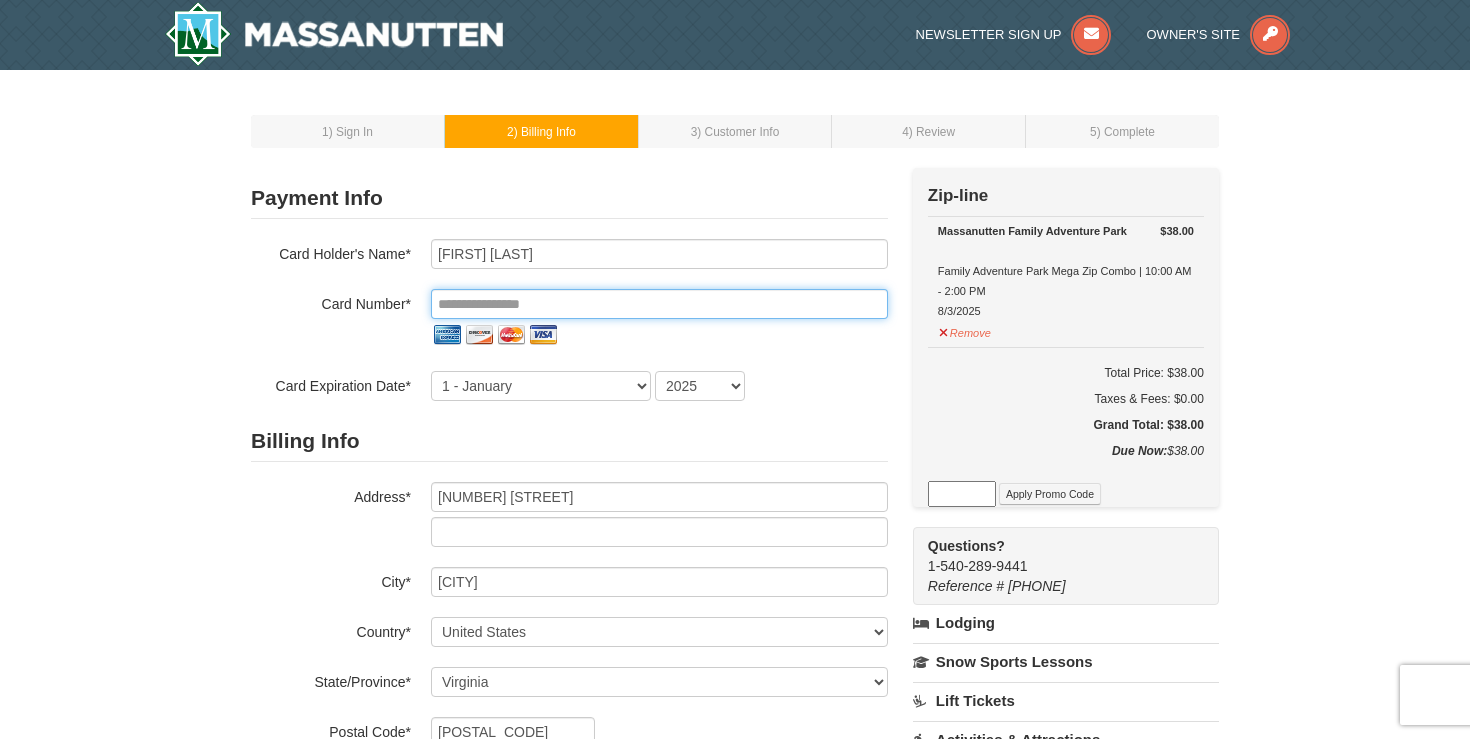 click at bounding box center [659, 304] 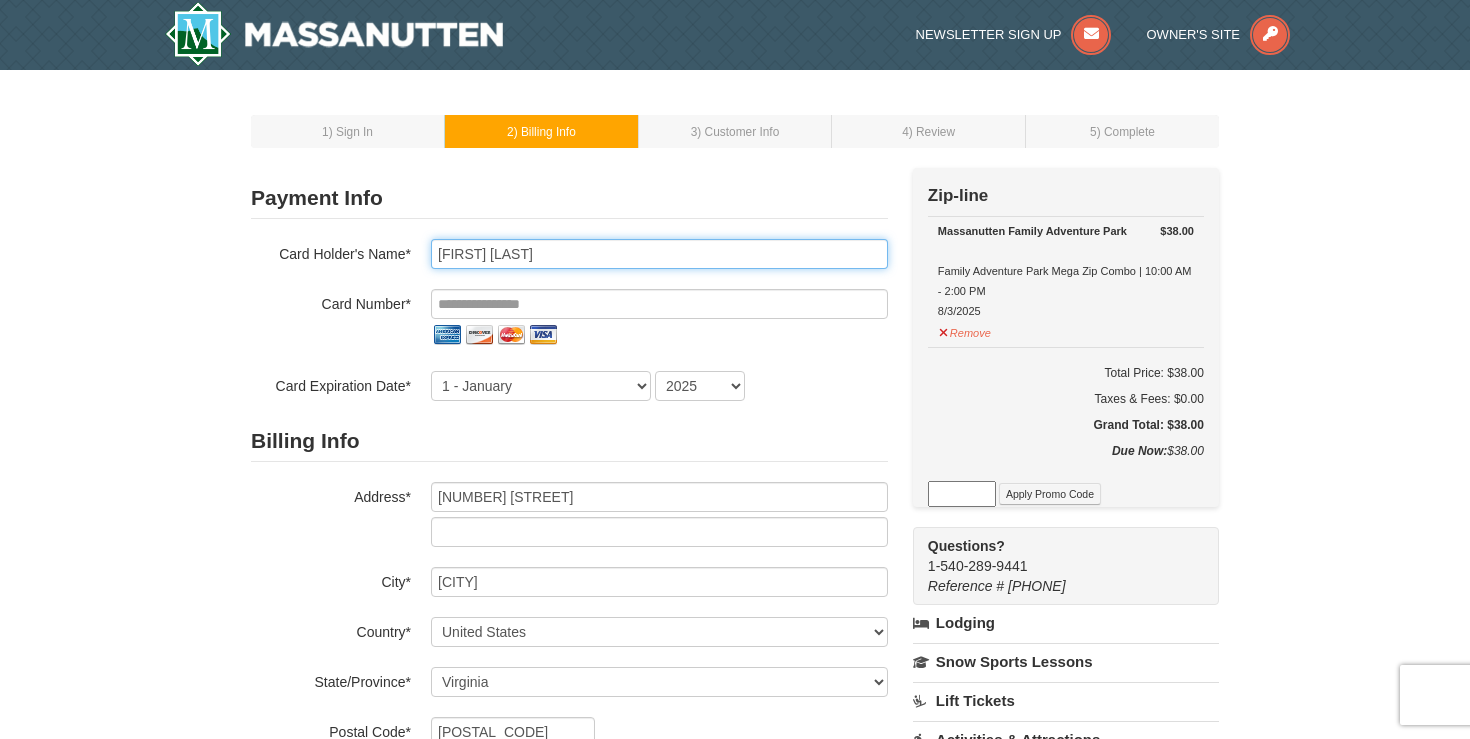 click on "Dmytro Pesin" at bounding box center (659, 254) 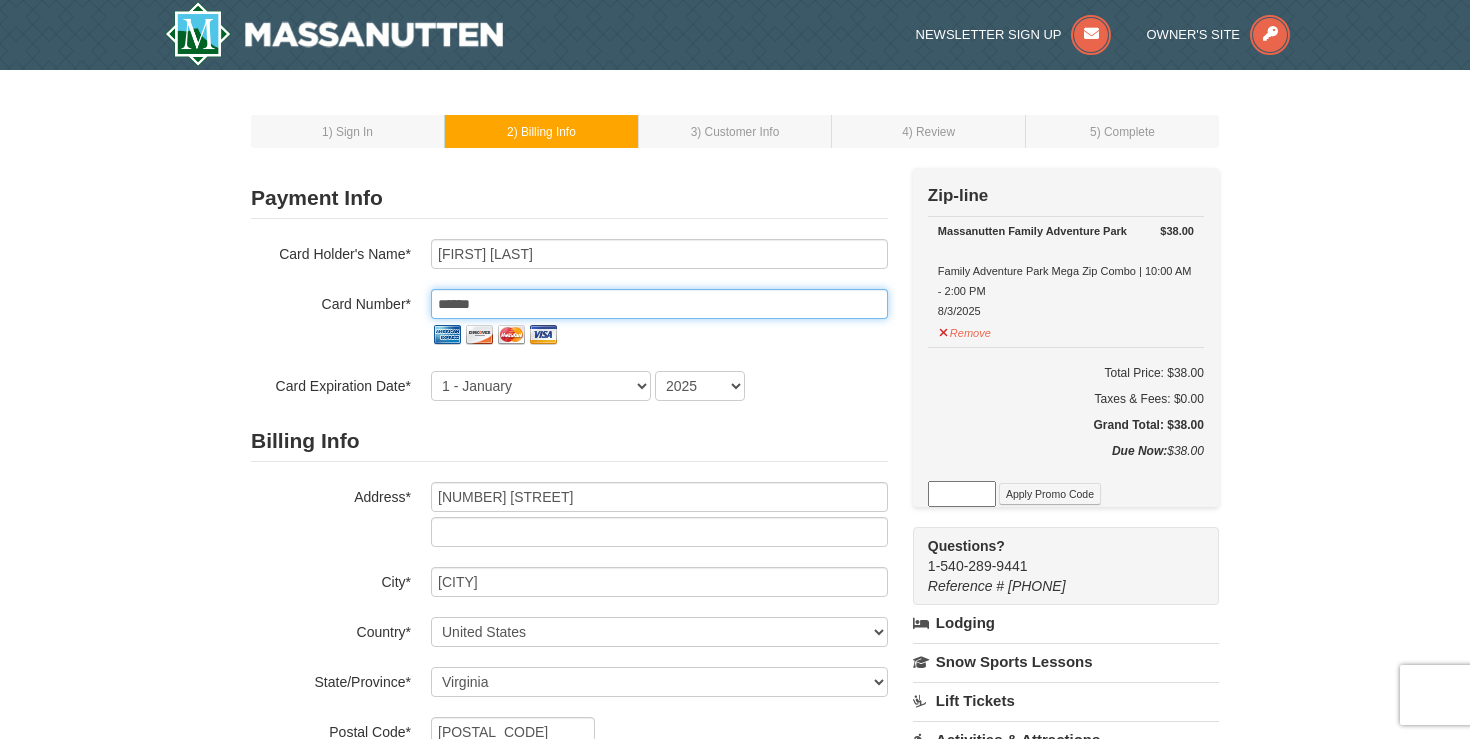 type on "******" 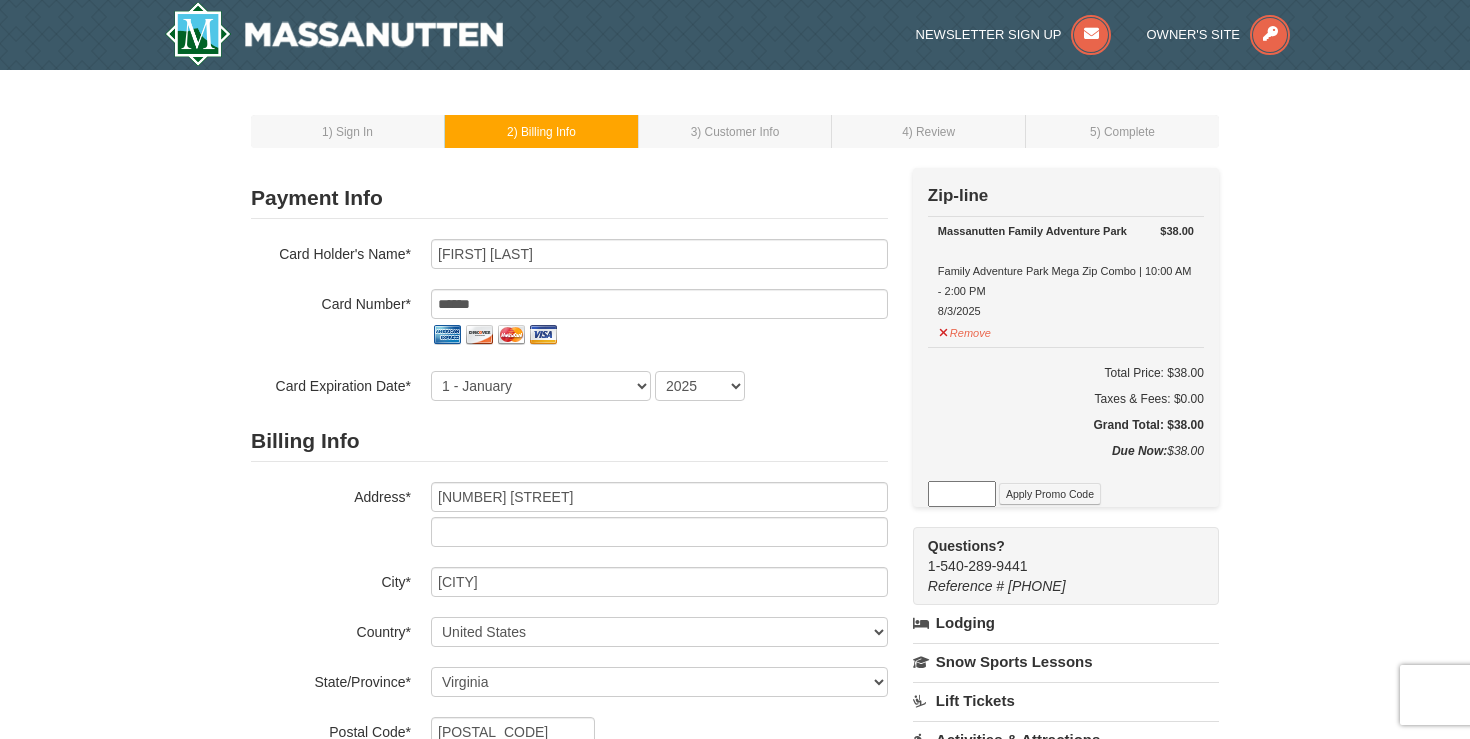 click on "Card Number*
******" at bounding box center (569, 320) 